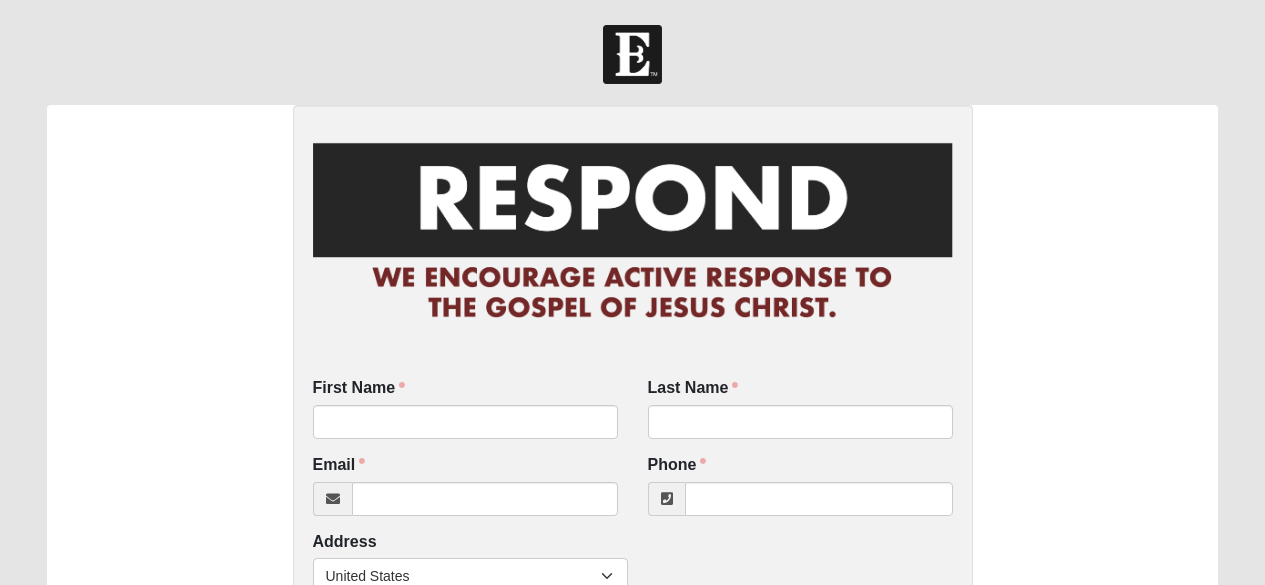 scroll, scrollTop: 0, scrollLeft: 0, axis: both 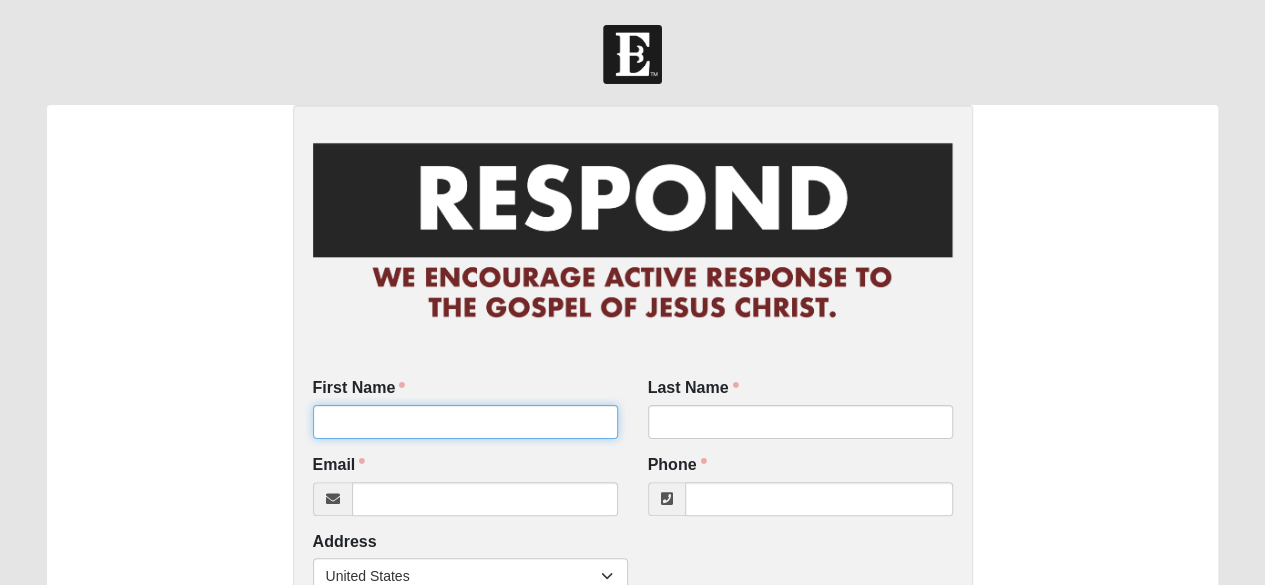 click on "First Name" at bounding box center (465, 422) 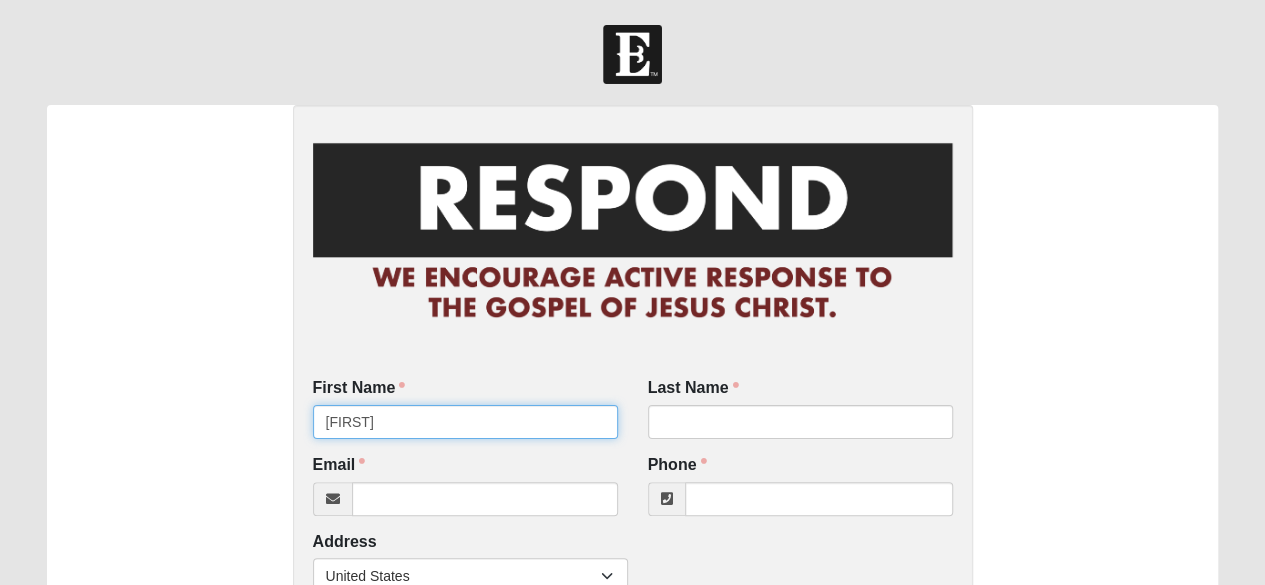 click on "[FIRST]" at bounding box center (465, 422) 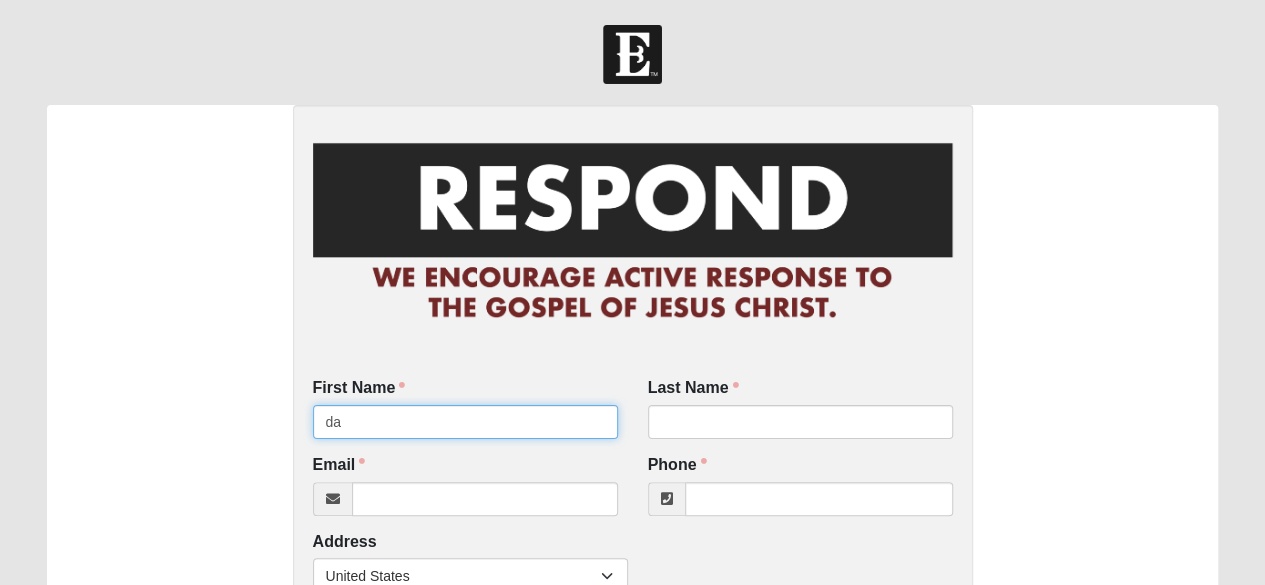 type on "d" 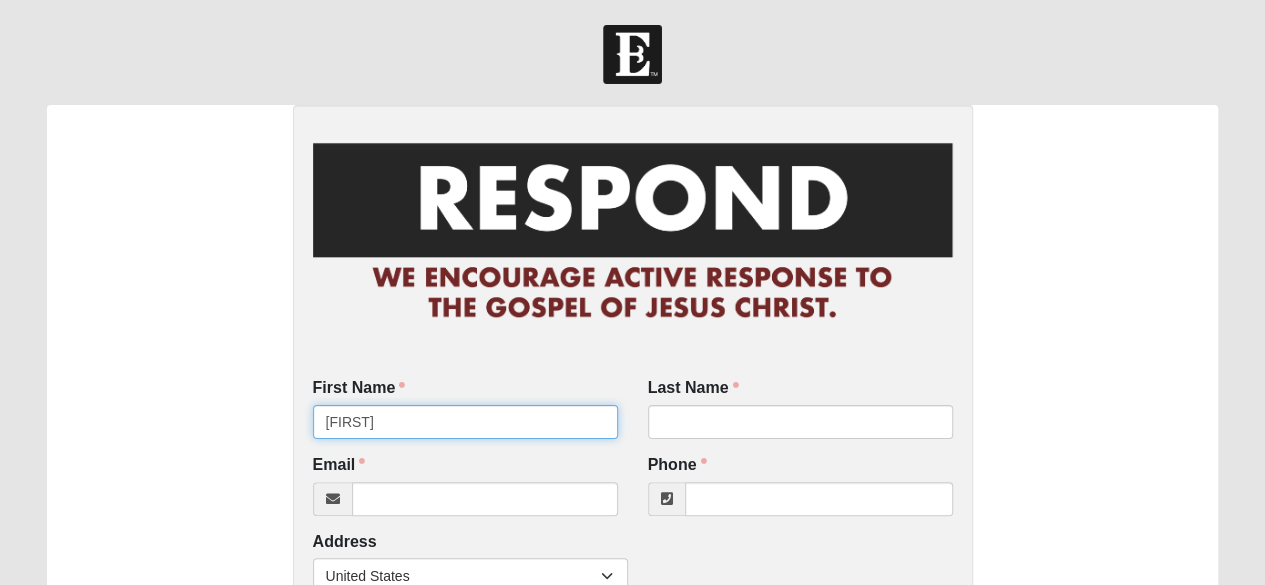 type on "[FIRST]" 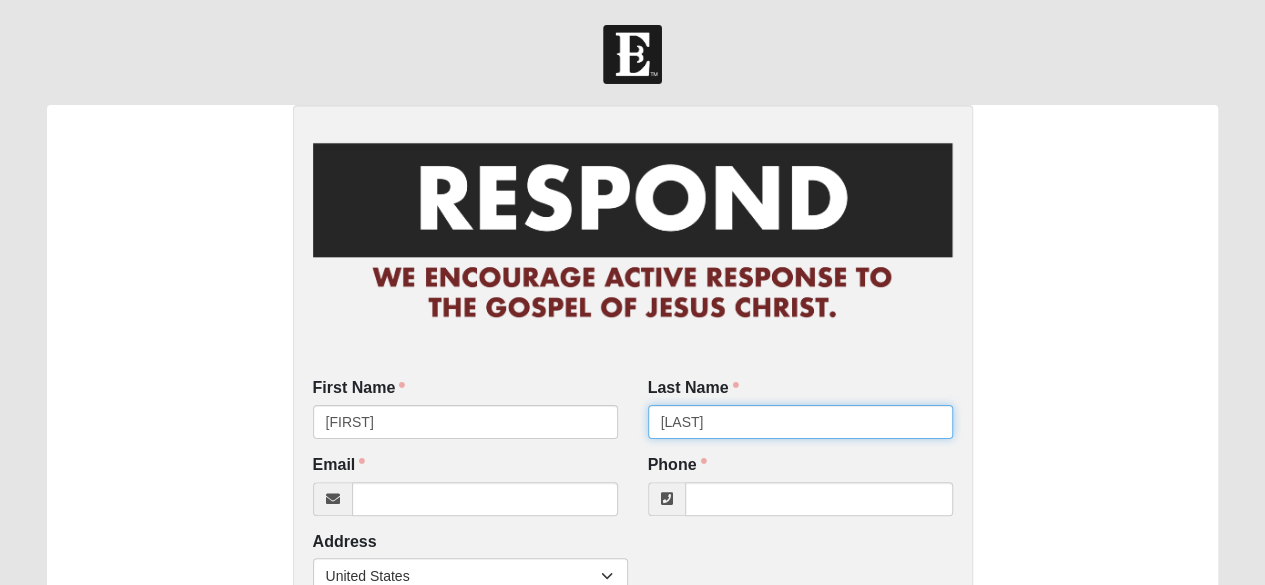 type on "[LAST]" 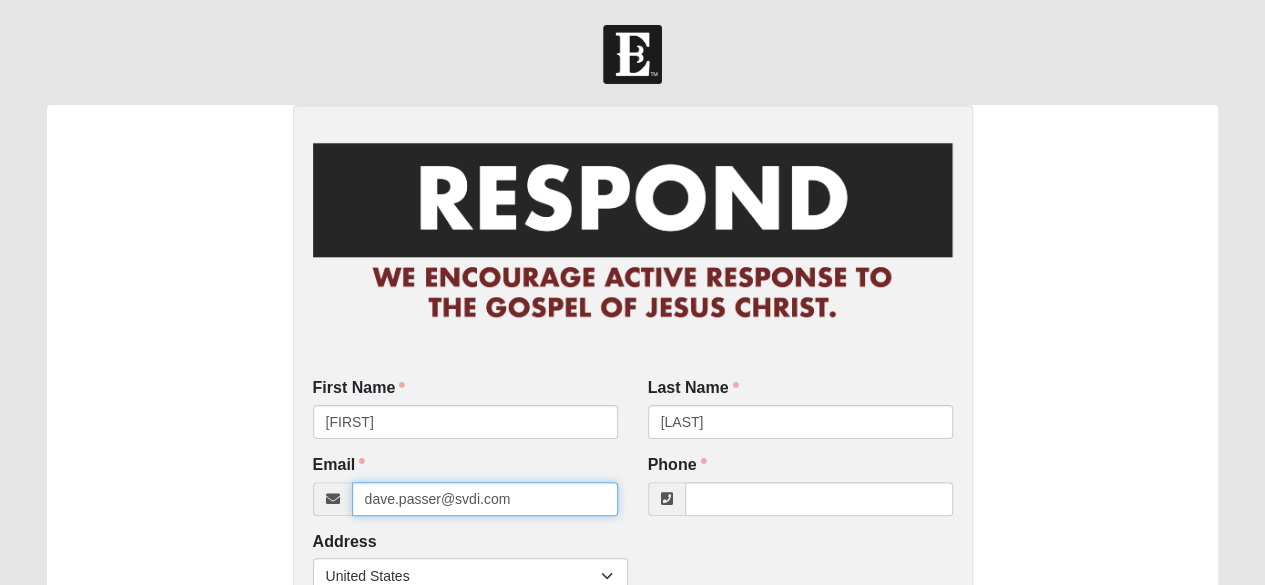 type on "dave.passer@svdi.com" 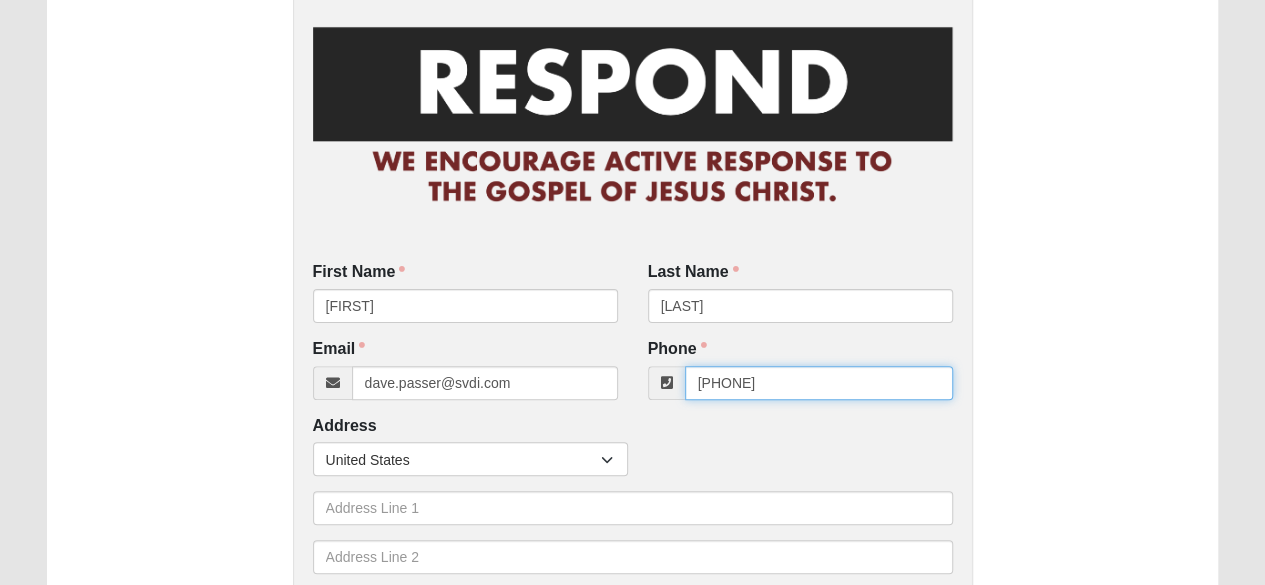 scroll, scrollTop: 126, scrollLeft: 0, axis: vertical 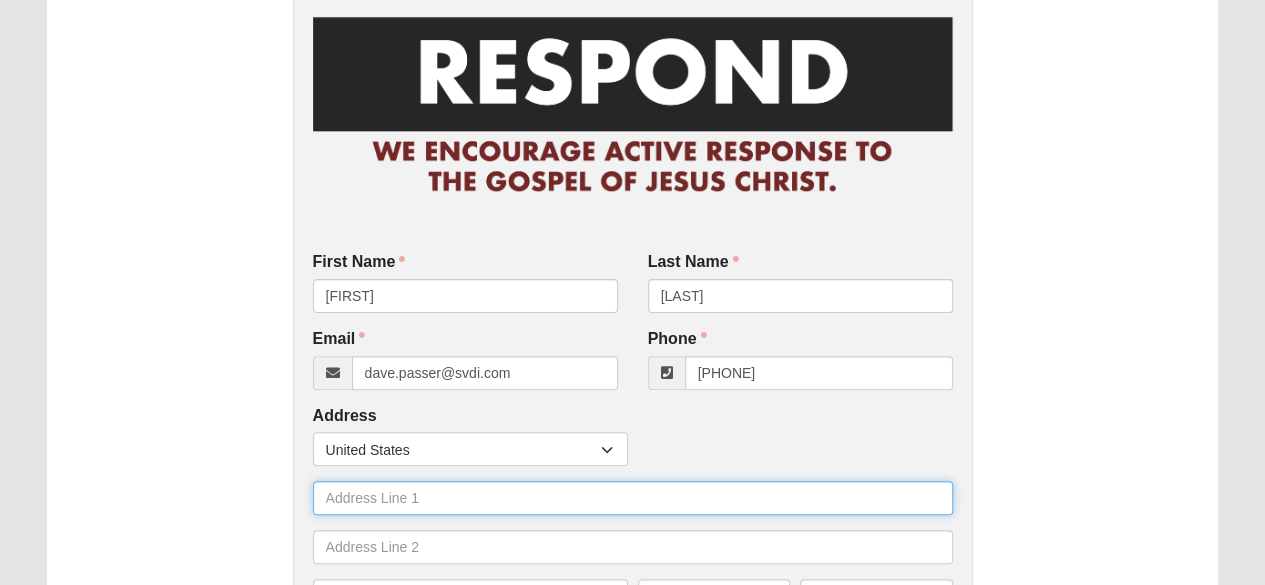 type on "[PHONE]" 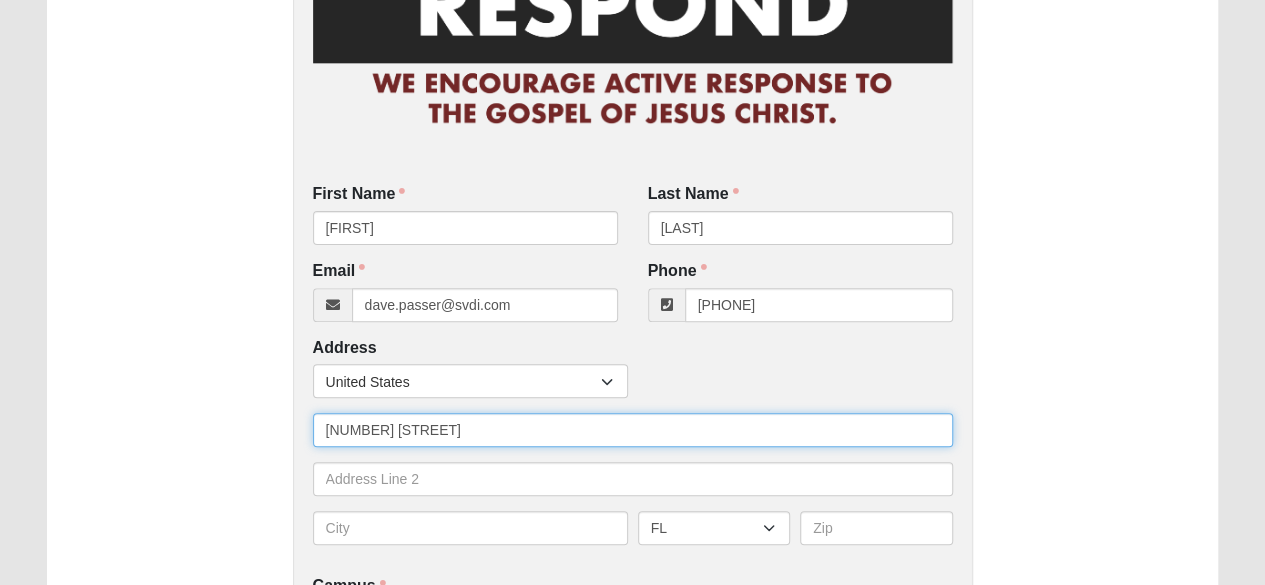 scroll, scrollTop: 226, scrollLeft: 0, axis: vertical 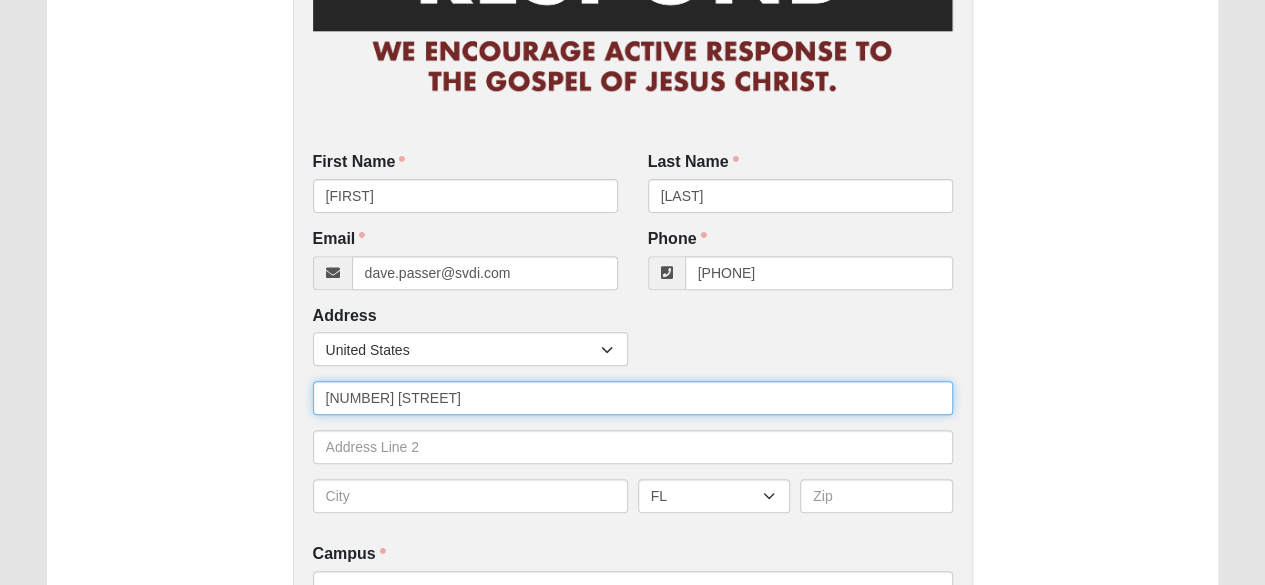 click on "[NUMBER] [STREET]" at bounding box center [633, 398] 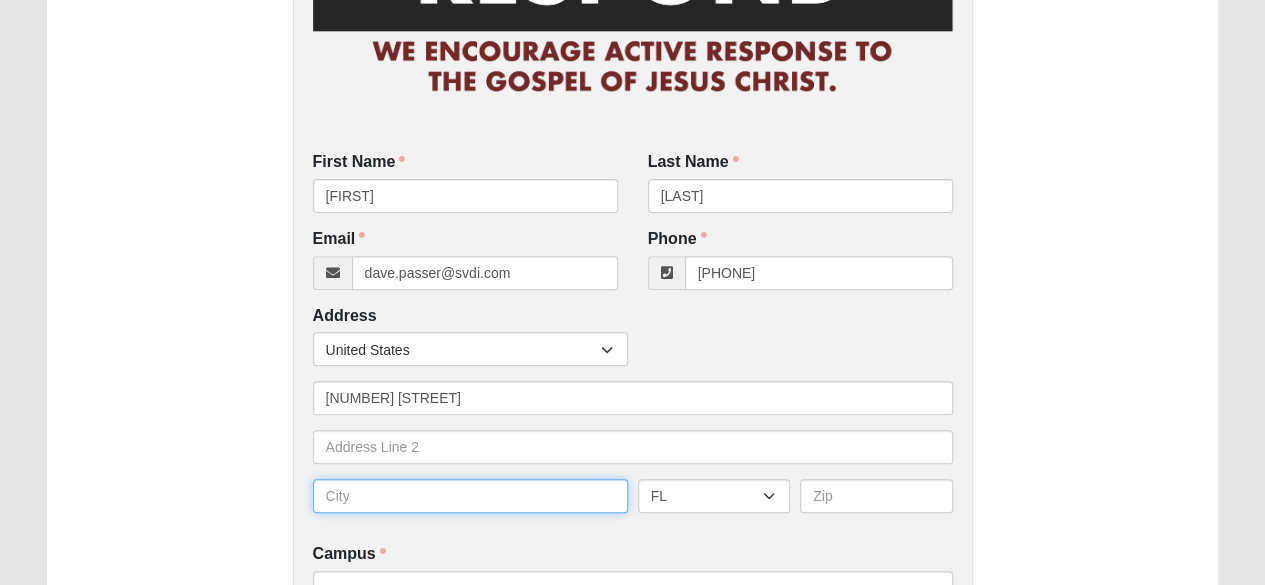 click at bounding box center [470, 496] 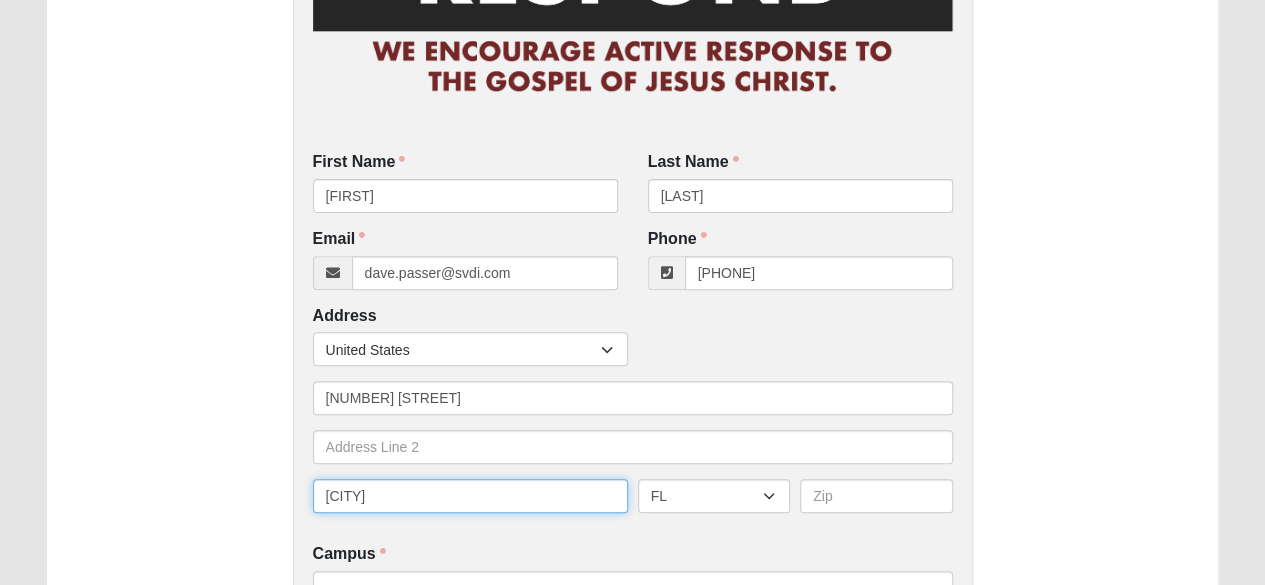 type on "[CITY]" 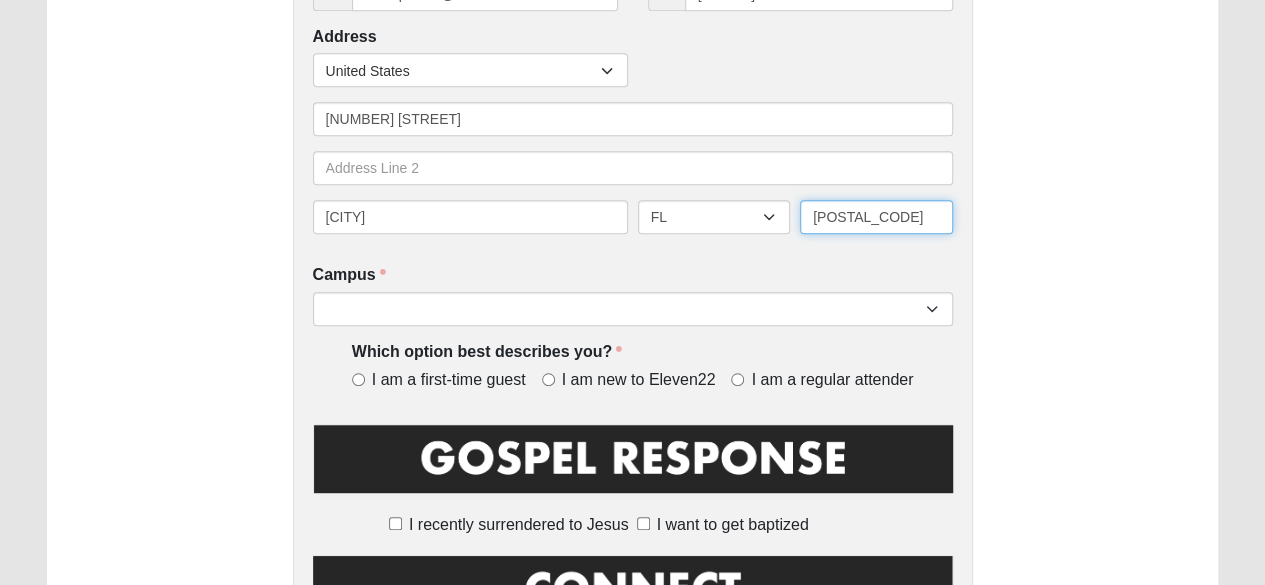 scroll, scrollTop: 526, scrollLeft: 0, axis: vertical 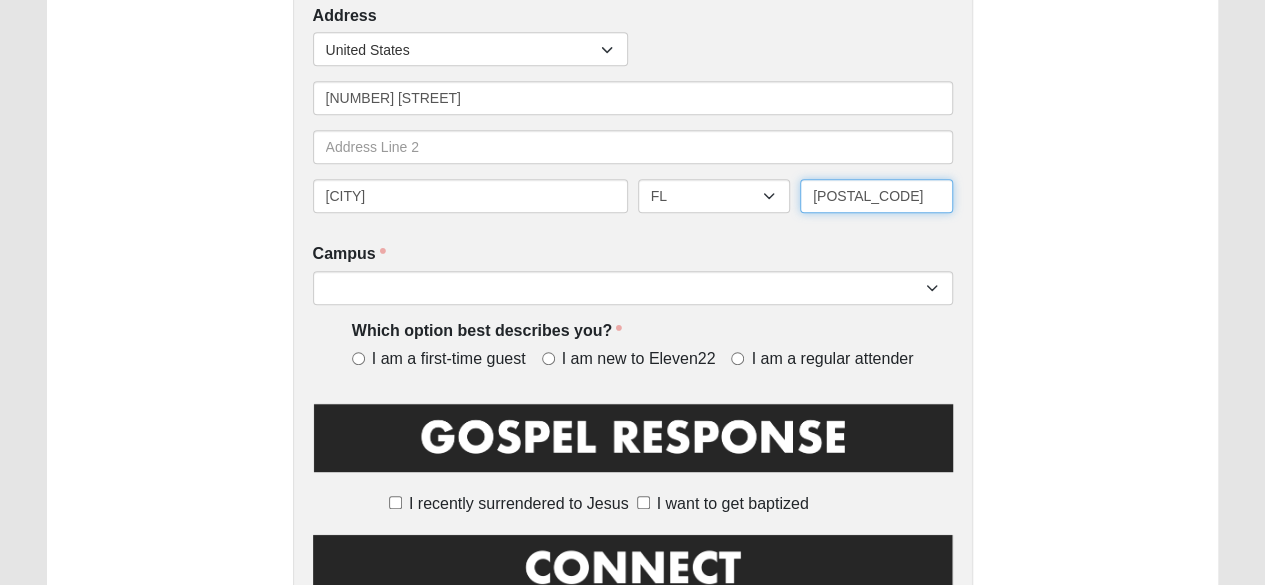 type on "[POSTAL_CODE]" 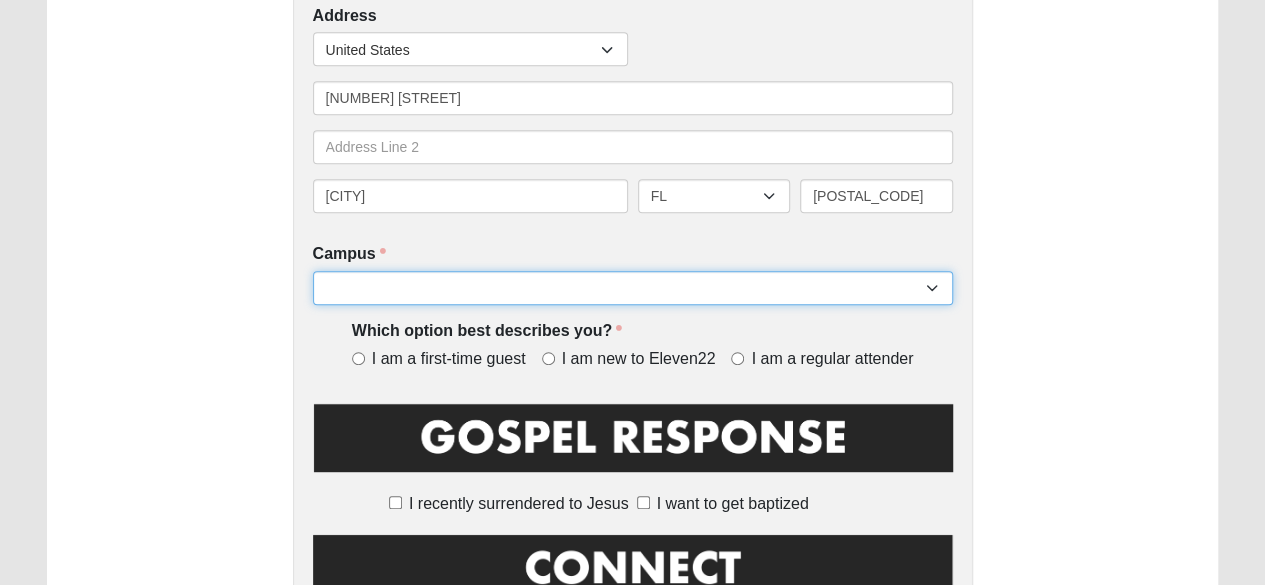 click on "[CITY]
[CITY]
[BRAND] Online
[CITY]
[CITY]
[CITY]
[CITY]
[CITY]
[CITY]
[CITY] (Coming Soon)
[CITY]
[CITY]
[CITY]
[CITY] (Coming Soon)
[CITY]
NONE" at bounding box center (633, 288) 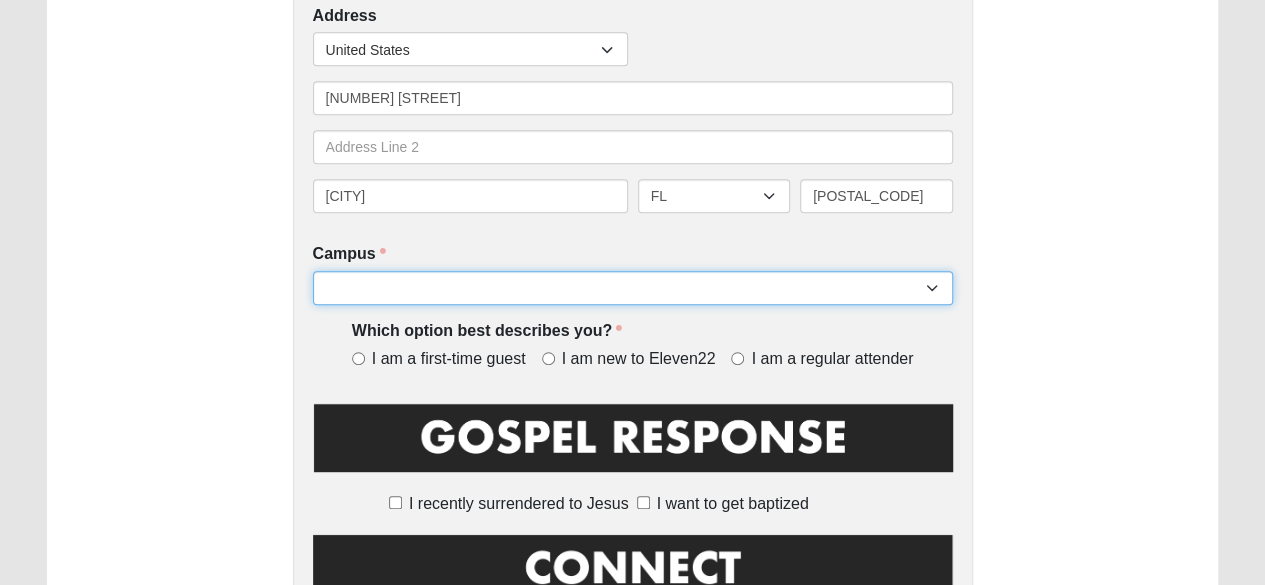 select on "16" 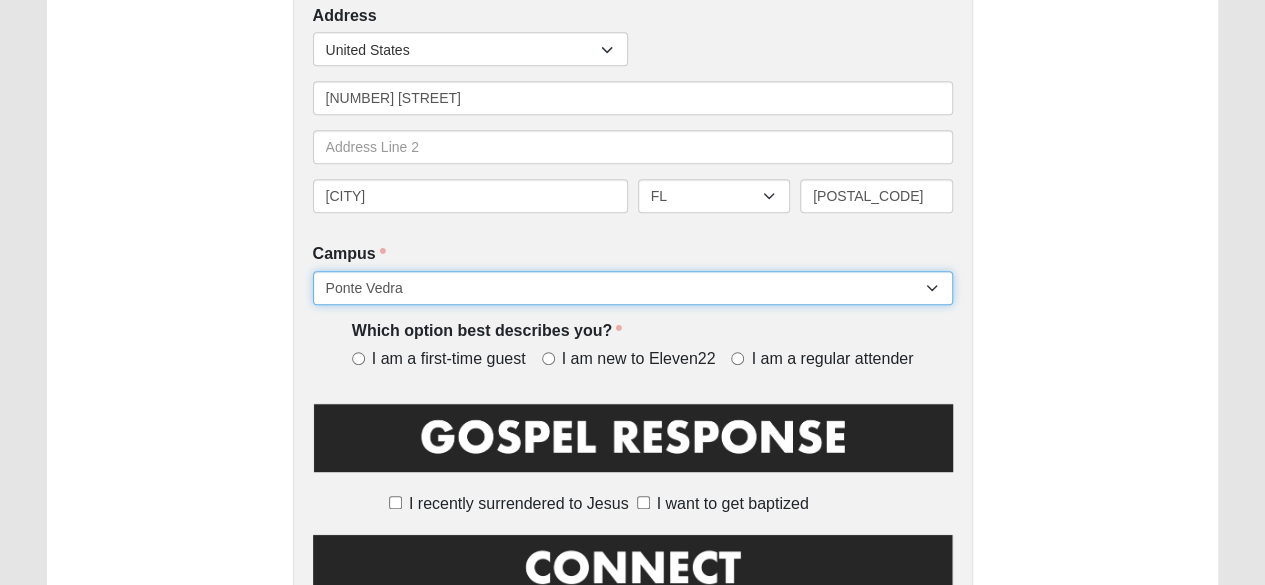 click on "[CITY]
[CITY]
[BRAND] Online
[CITY]
[CITY]
[CITY]
[CITY]
[CITY]
[CITY]
[CITY] (Coming Soon)
[CITY]
[CITY]
[CITY]
[CITY] (Coming Soon)
[CITY]
NONE" at bounding box center [633, 288] 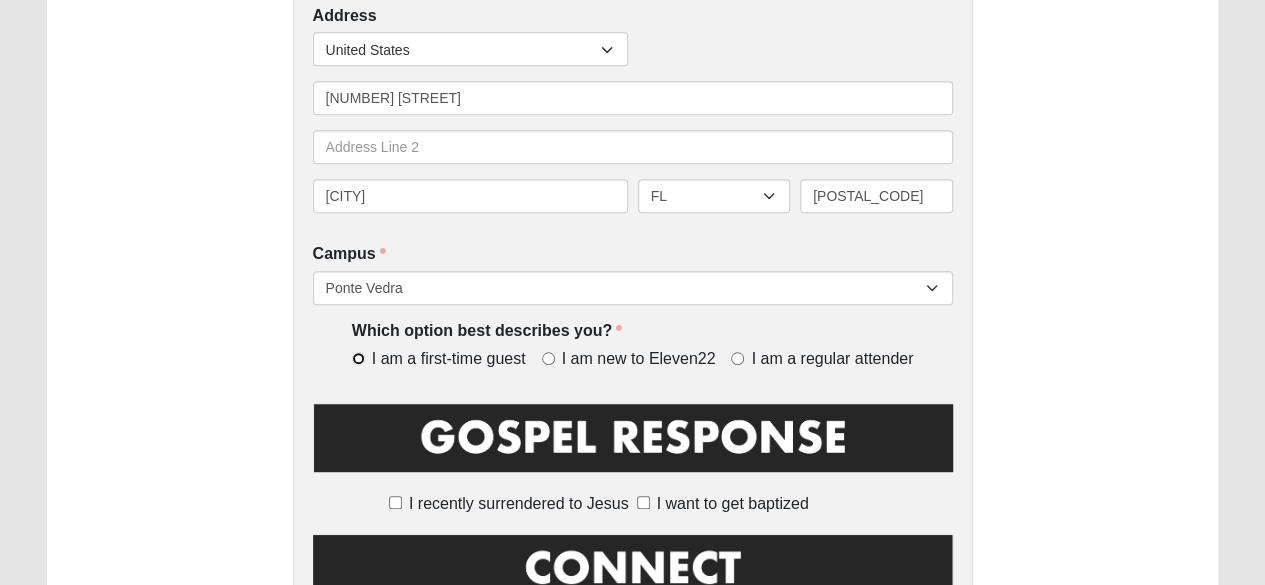 click on "I am a first-time guest" at bounding box center (358, 358) 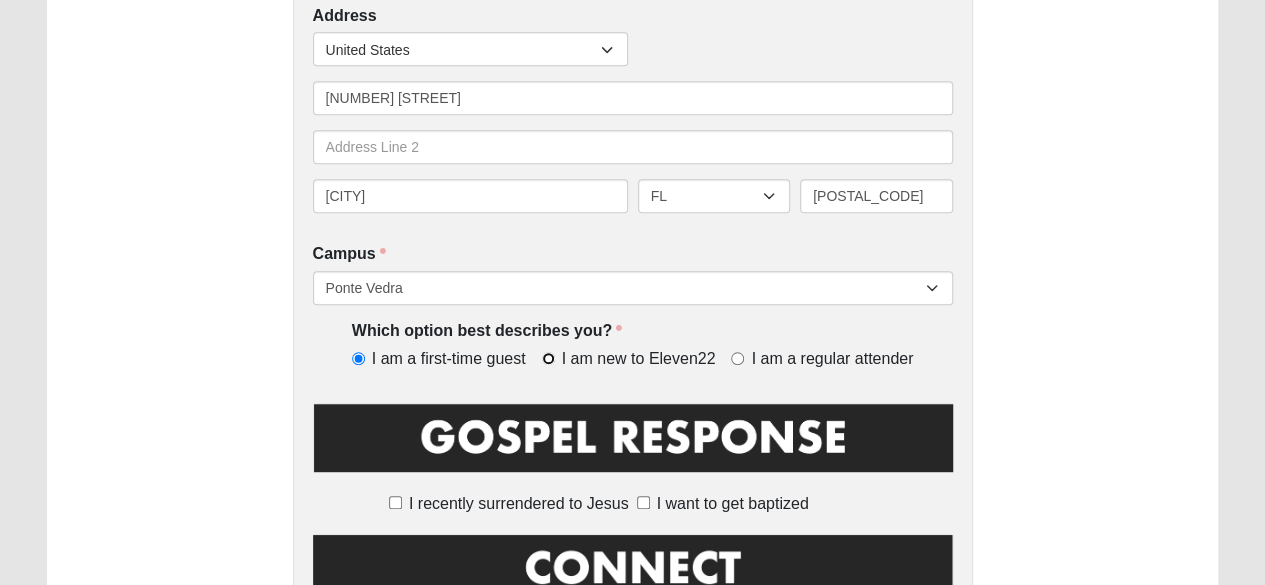 click on "I am new to Eleven22" at bounding box center (548, 358) 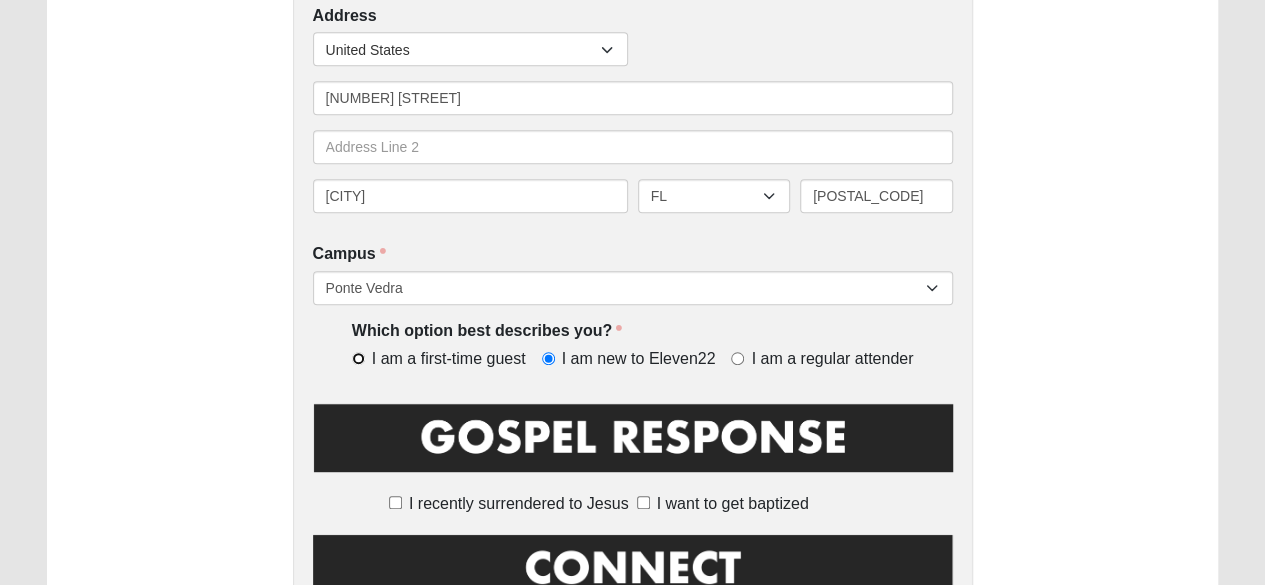 click on "I am a first-time guest" at bounding box center (358, 358) 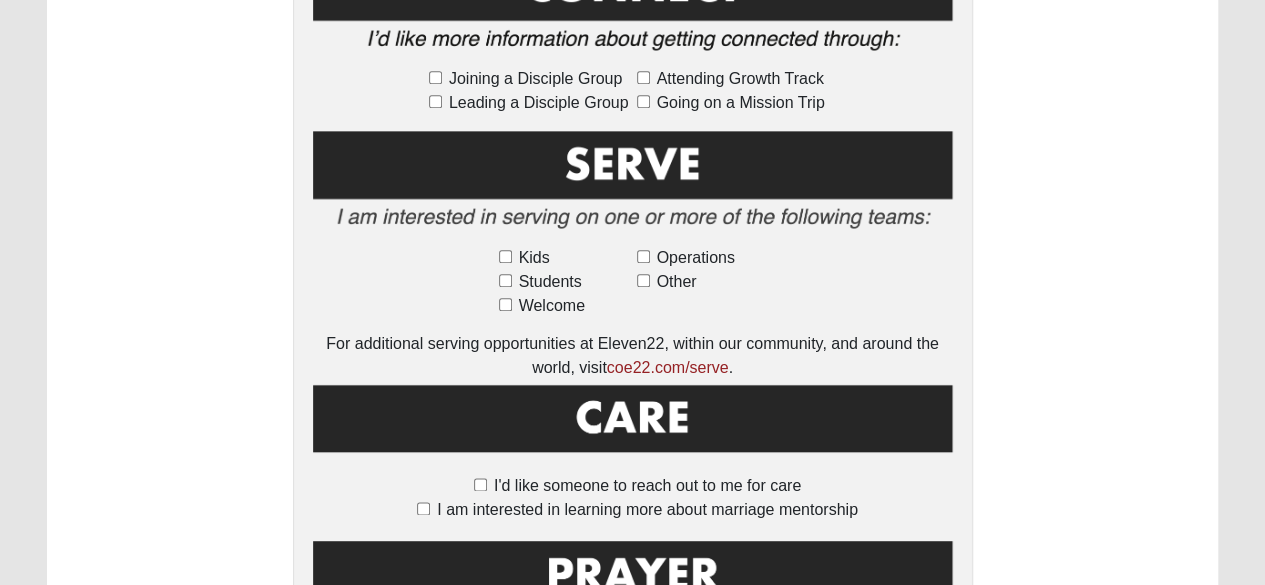 scroll, scrollTop: 1376, scrollLeft: 0, axis: vertical 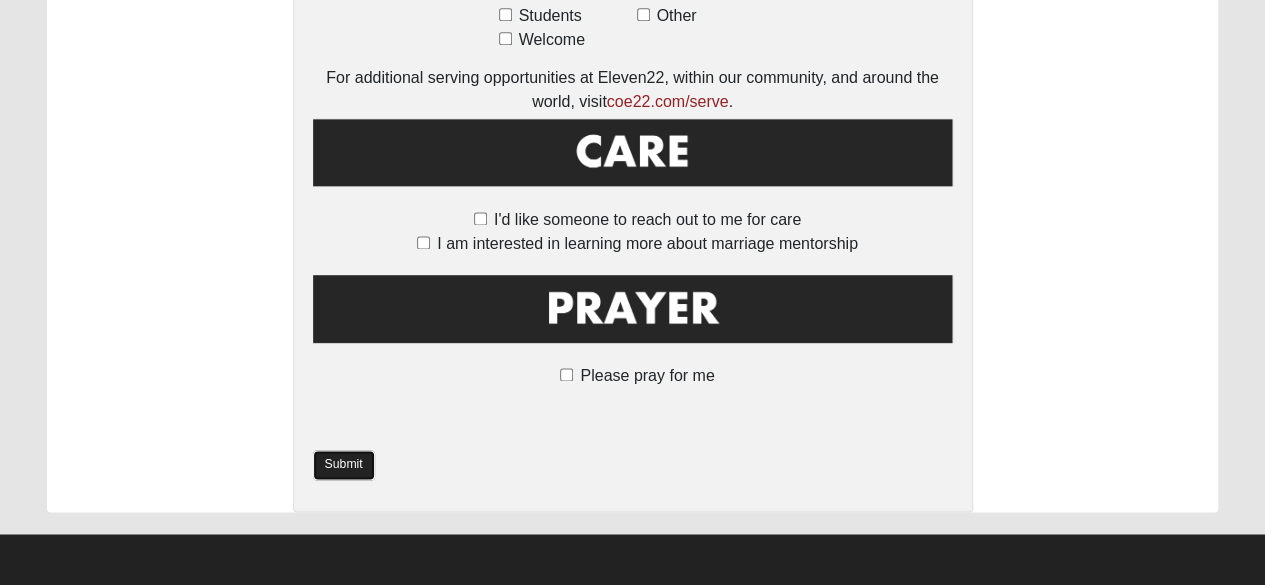 click on "Submit" at bounding box center (344, 464) 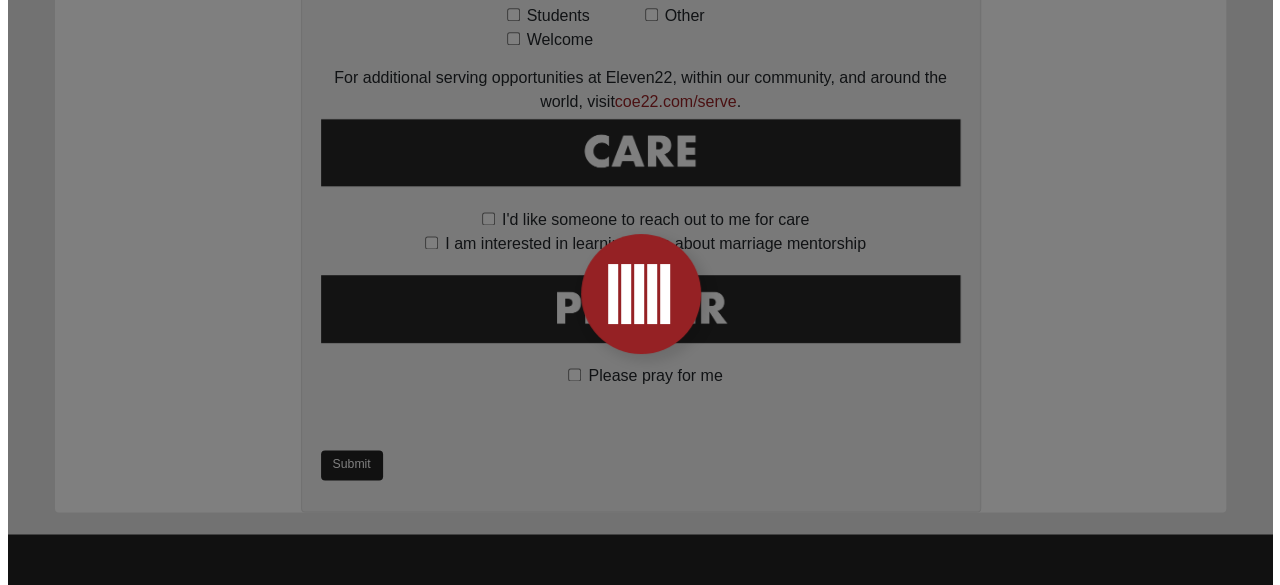 scroll, scrollTop: 0, scrollLeft: 0, axis: both 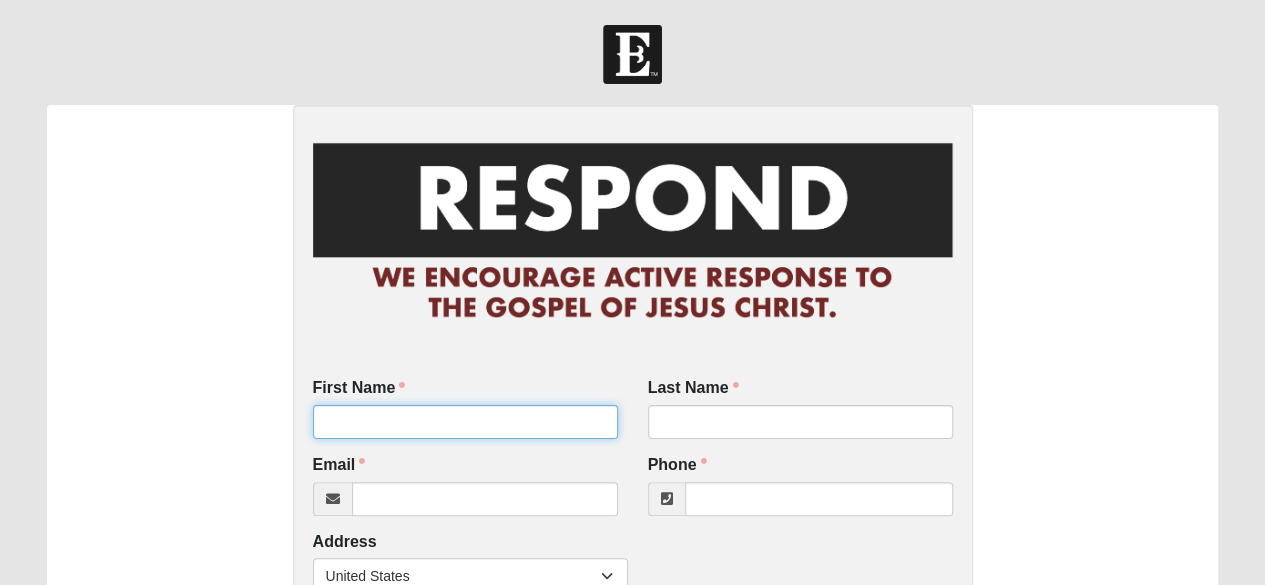 click on "First Name" at bounding box center [465, 422] 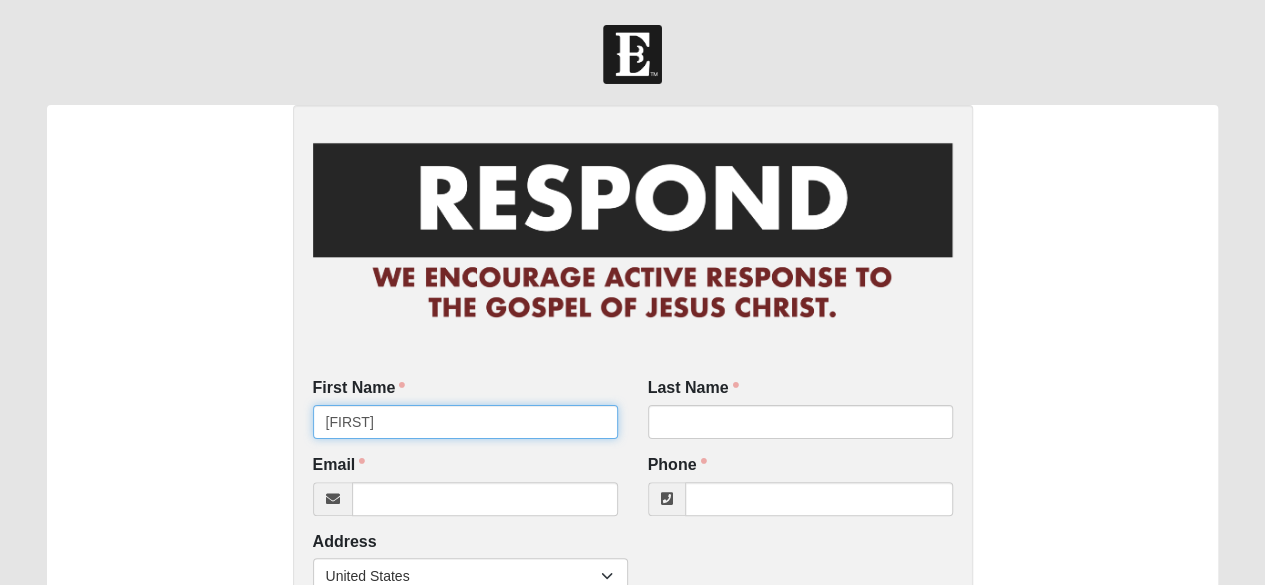 type on "[FIRST]" 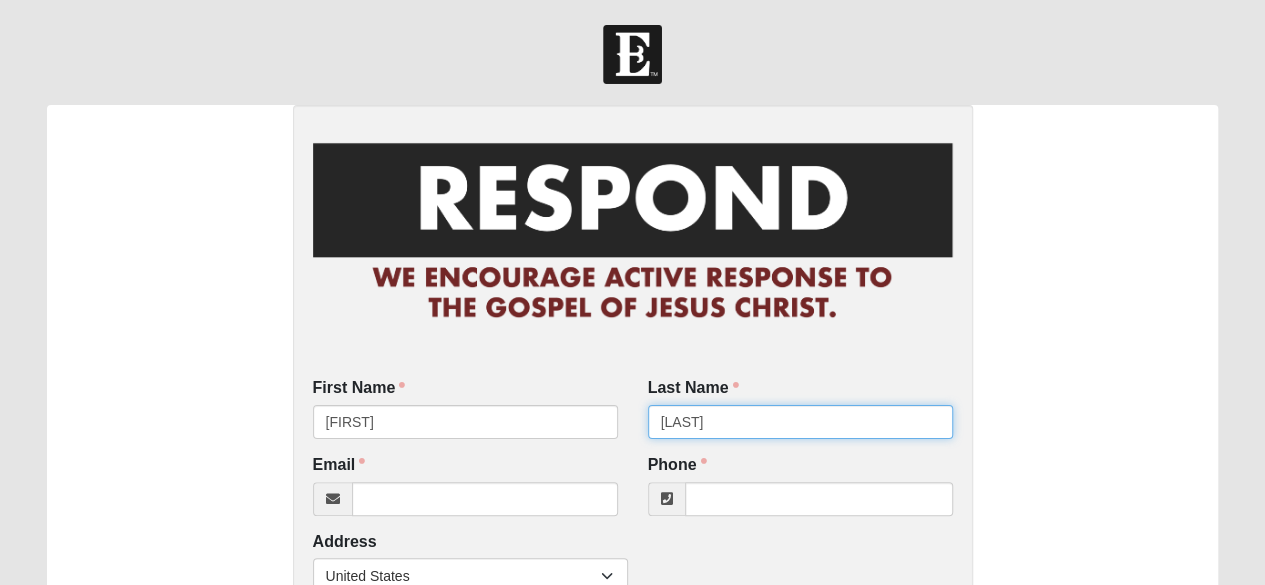 type on "[LAST]" 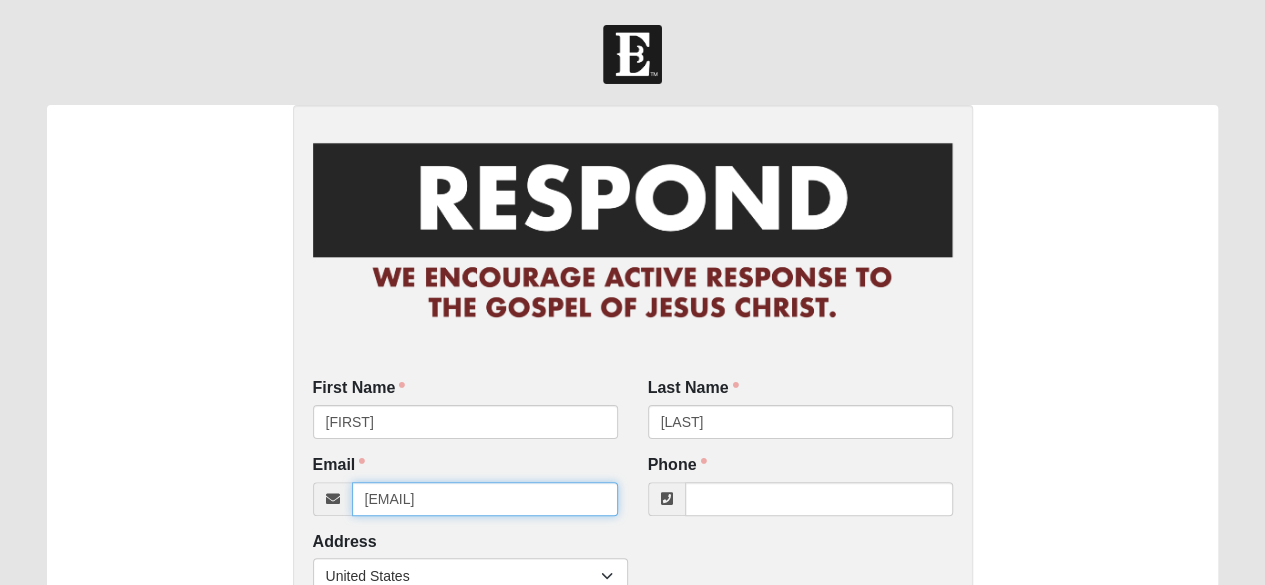type on "[EMAIL]" 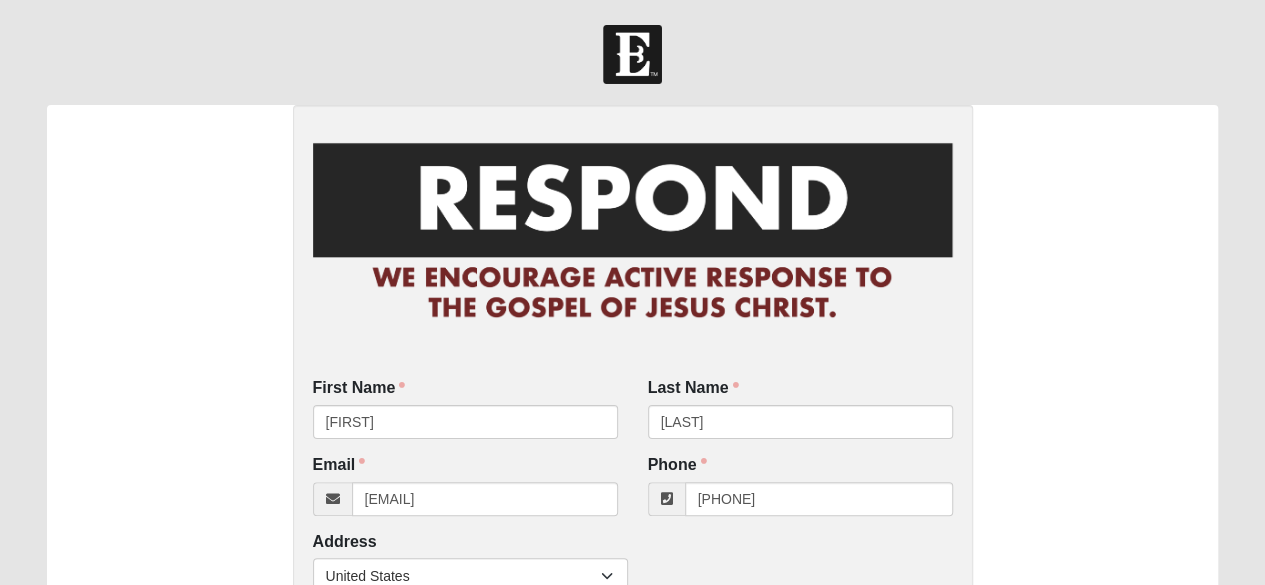 type on "[PHONE]" 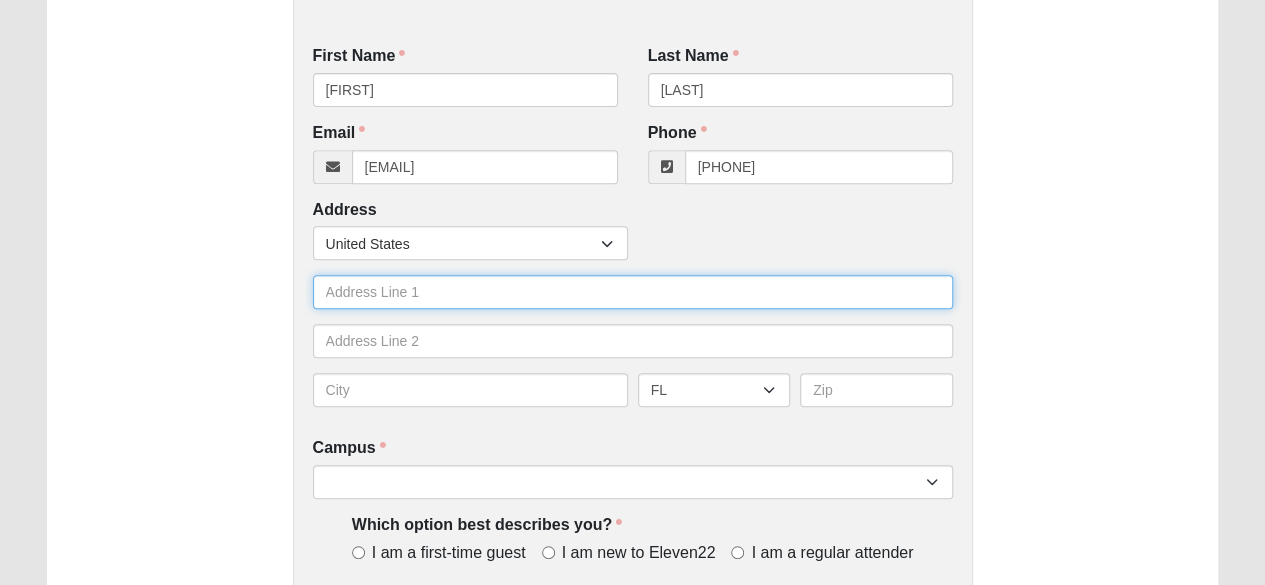 type on "2" 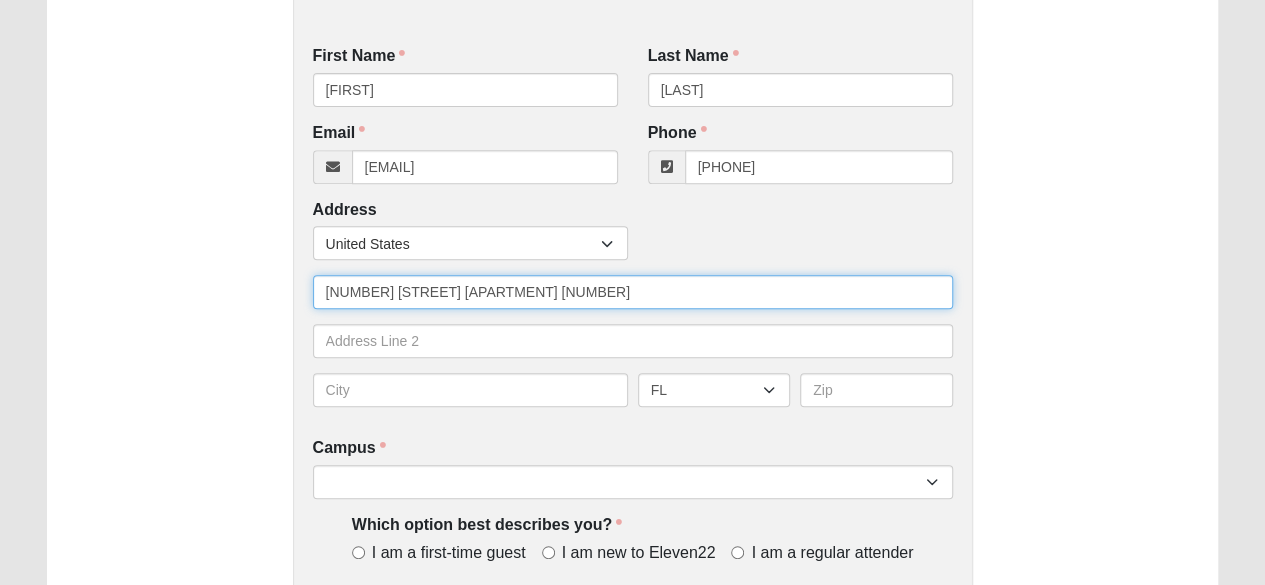 type on "[NUMBER] [STREET] [APARTMENT] [NUMBER]" 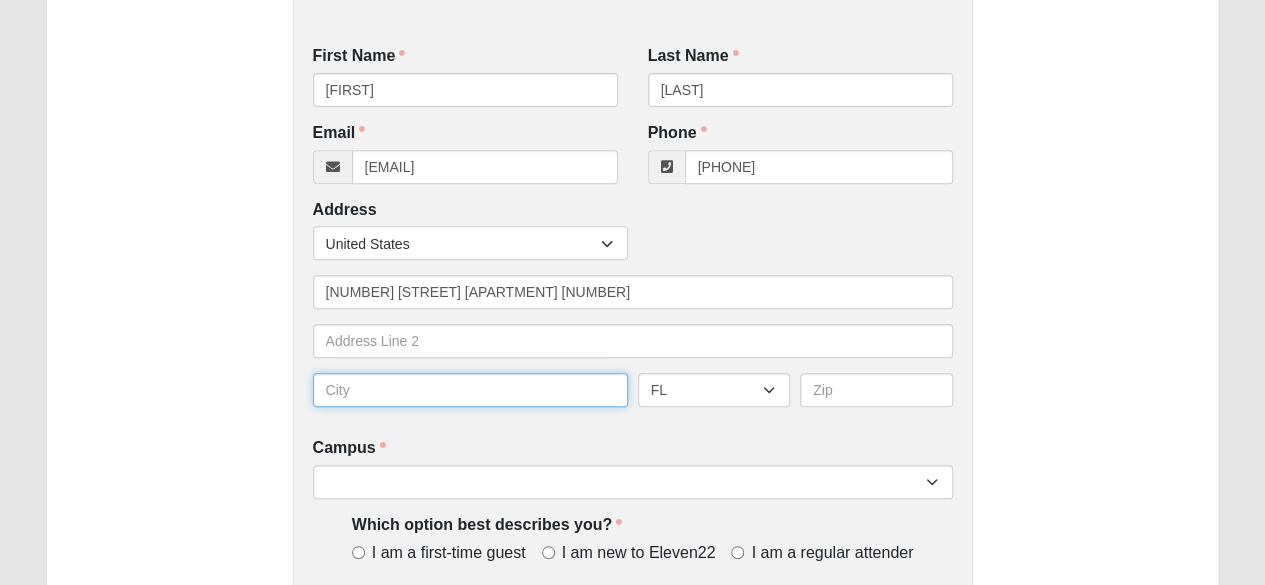 click at bounding box center (470, 390) 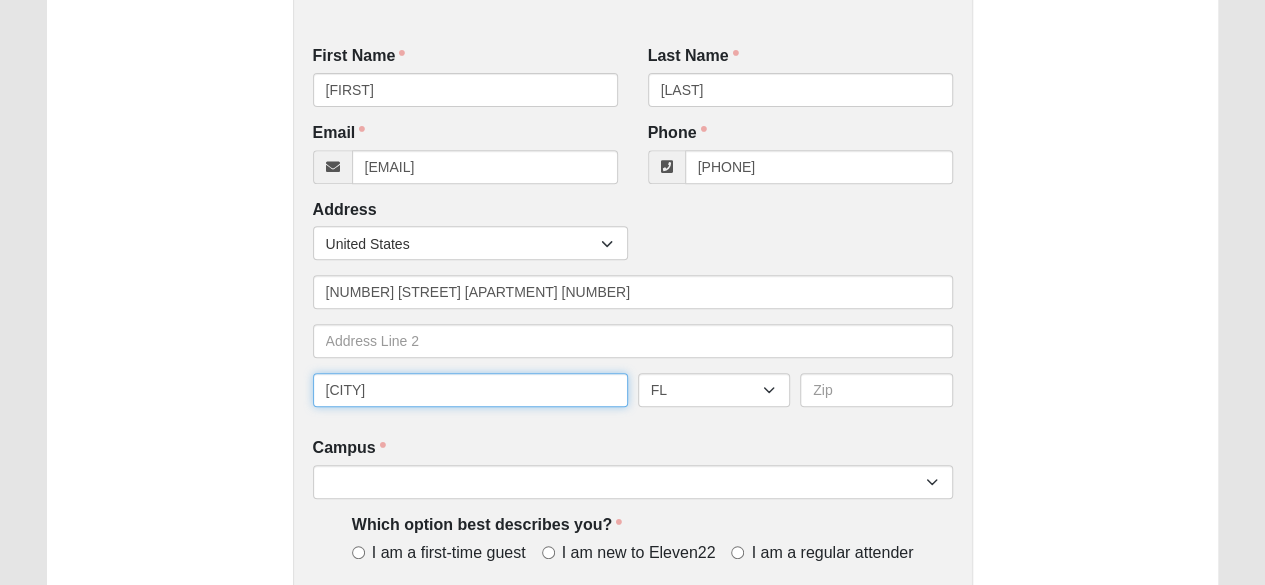 type on "[CITY]" 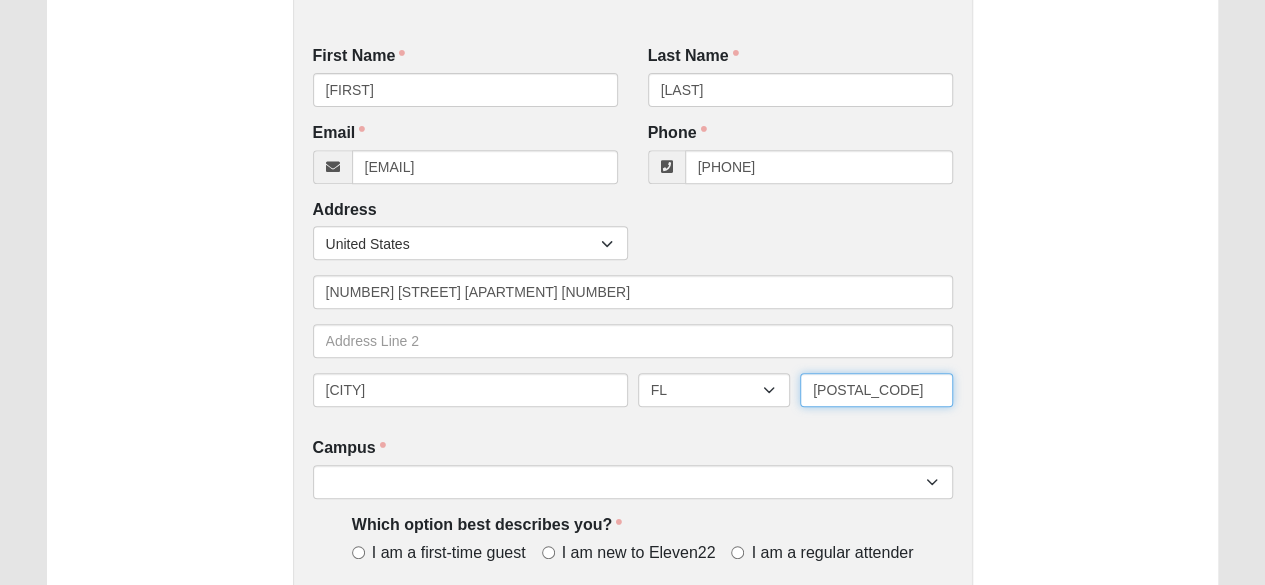 type on "[POSTAL_CODE]" 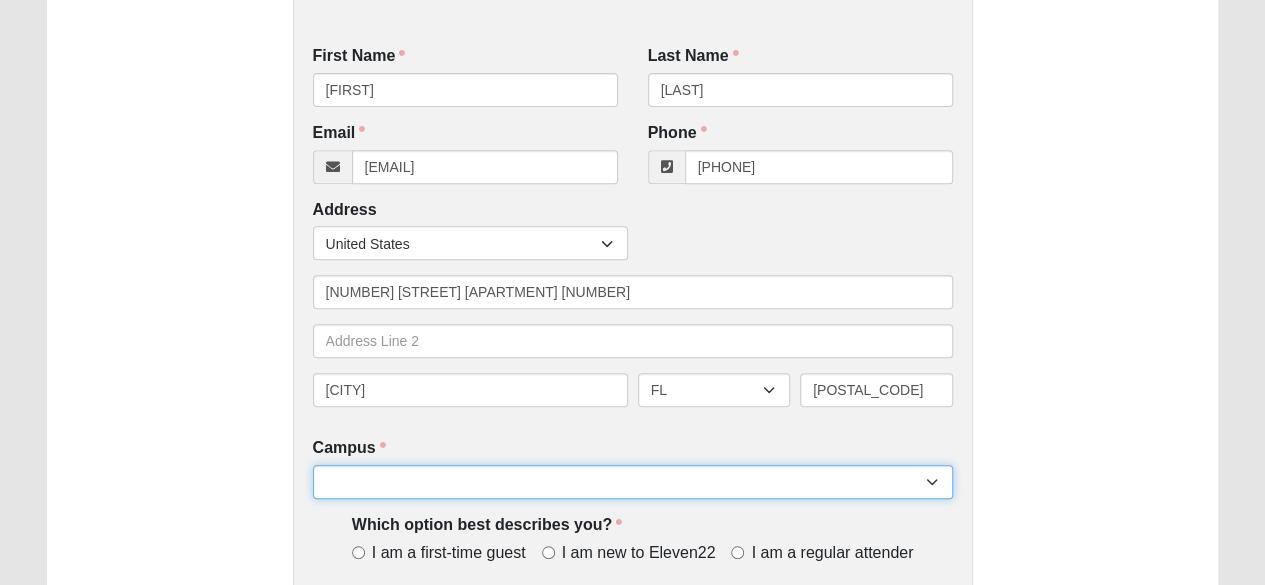 click on "[CITY]
[CITY]
[BRAND] Online
[CITY]
[CITY]
[CITY]
[CITY]
[CITY]
[CITY]
[CITY] (Coming Soon)
[CITY]
[CITY]
[CITY]
[CITY] (Coming Soon)
[CITY]
NONE" at bounding box center [633, 482] 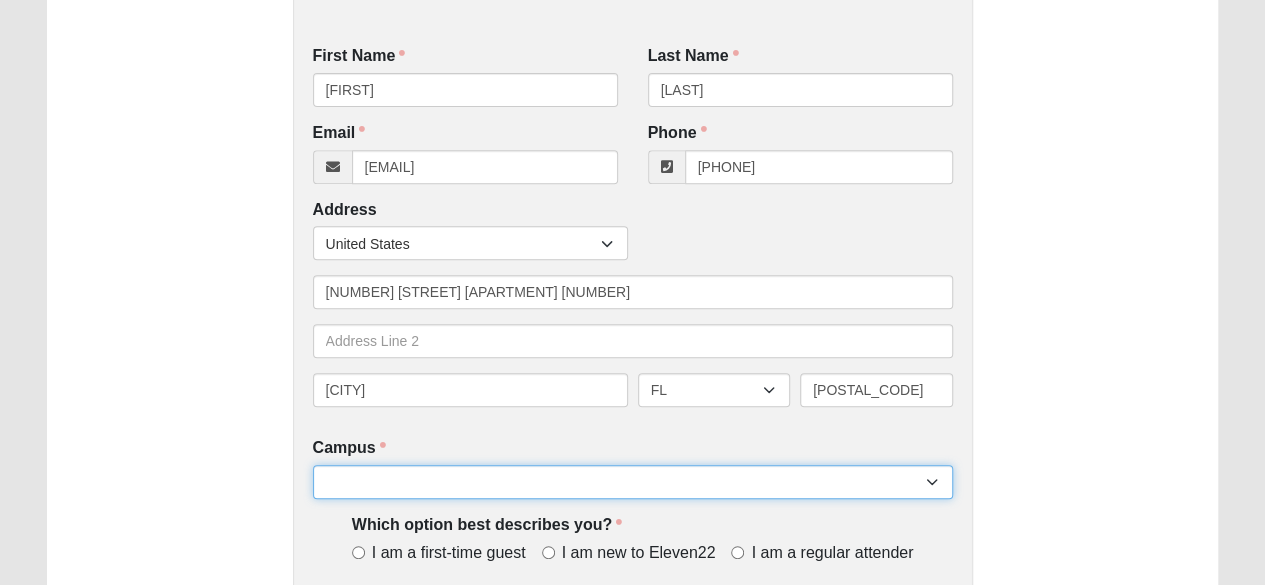 select on "16" 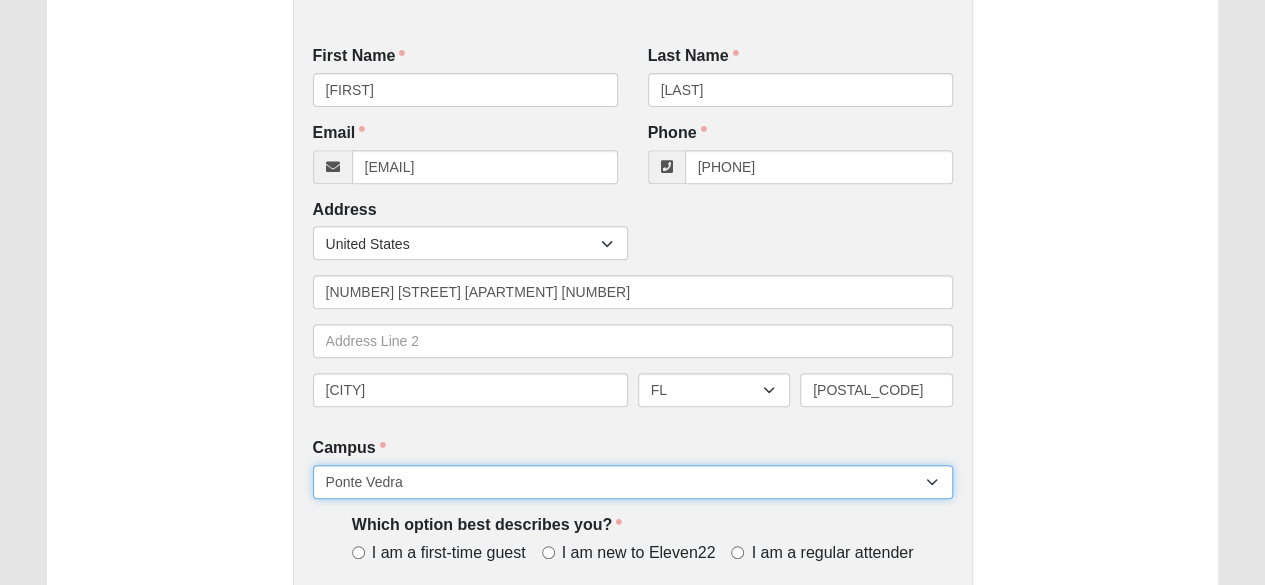 click on "[CITY]
[CITY]
[BRAND] Online
[CITY]
[CITY]
[CITY]
[CITY]
[CITY]
[CITY]
[CITY] (Coming Soon)
[CITY]
[CITY]
[CITY]
[CITY] (Coming Soon)
[CITY]
NONE" at bounding box center [633, 482] 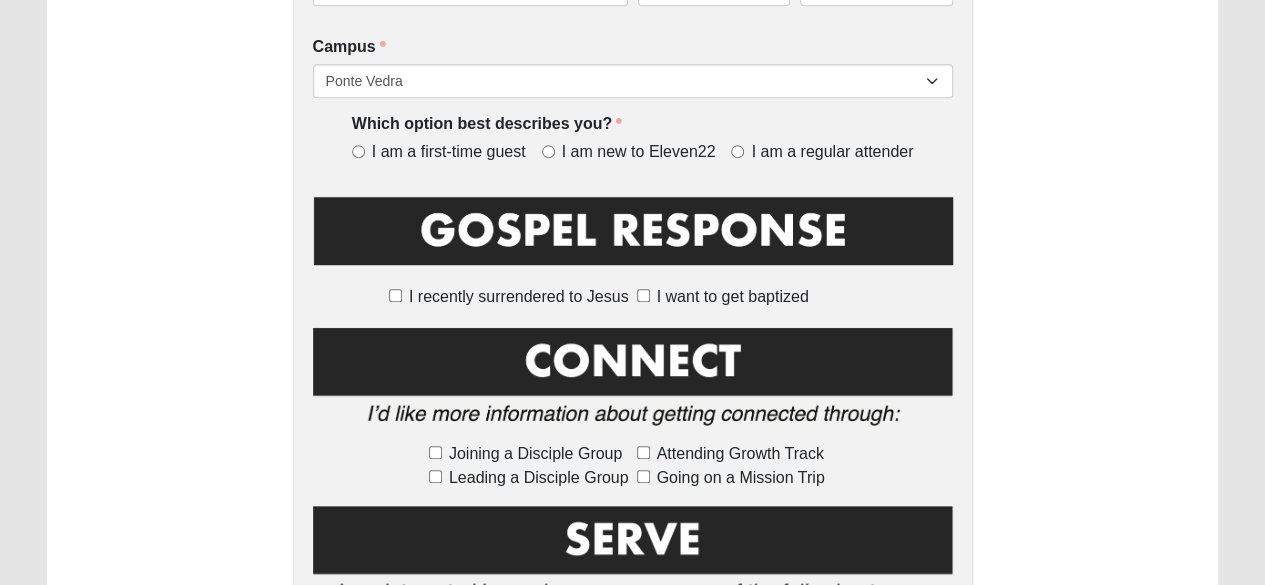 scroll, scrollTop: 702, scrollLeft: 0, axis: vertical 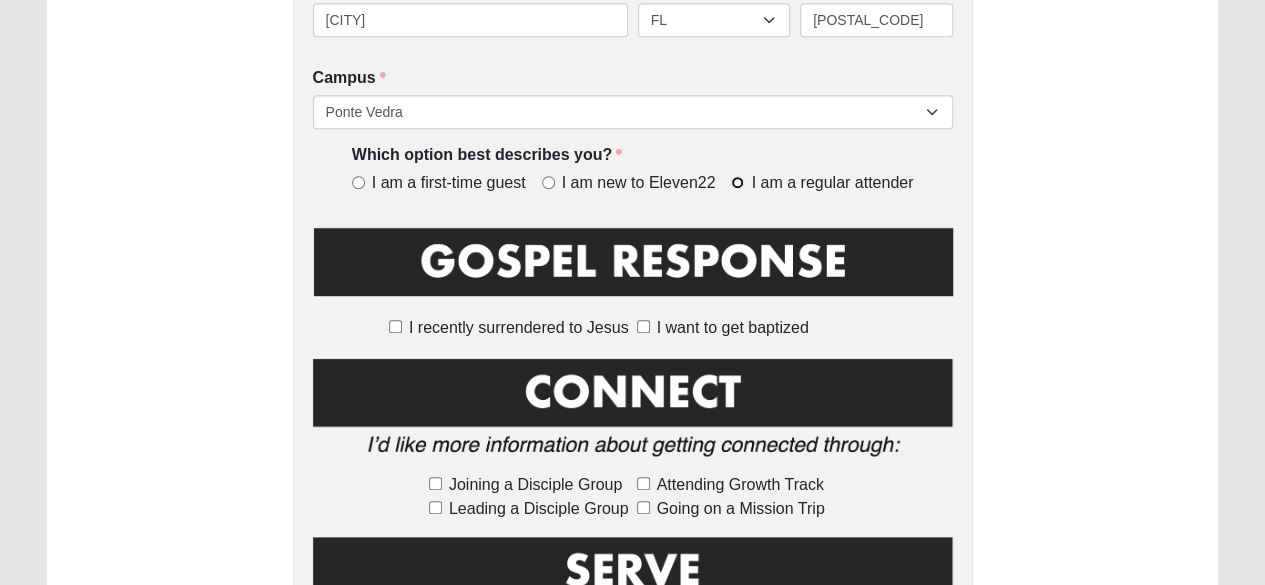 click on "I am a regular attender" at bounding box center [737, 182] 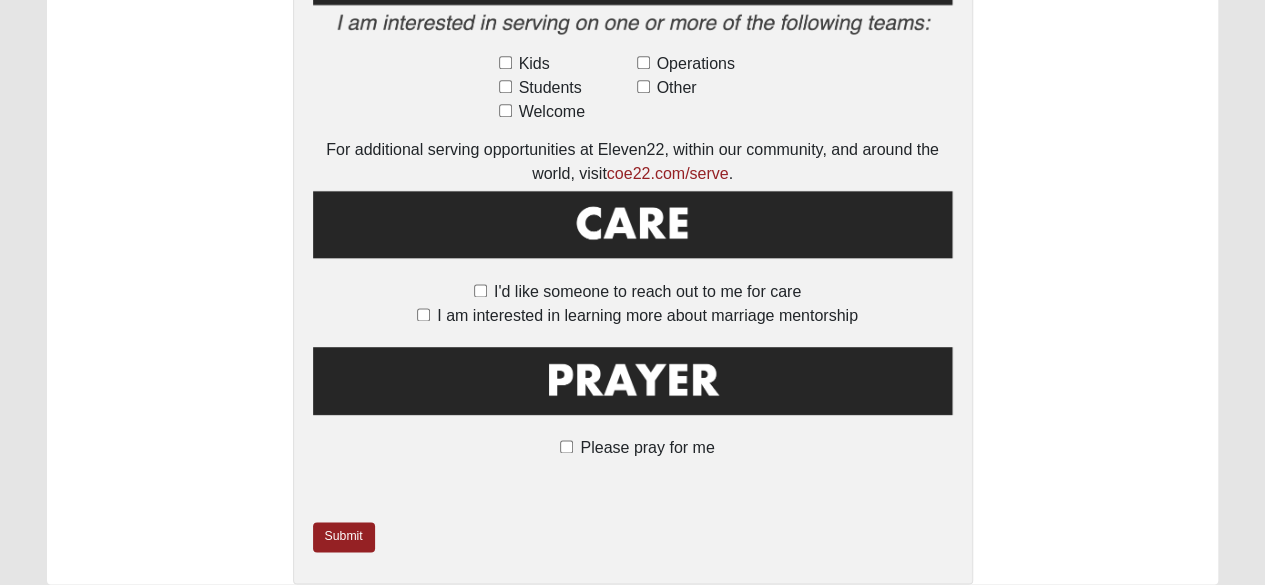 scroll, scrollTop: 1302, scrollLeft: 0, axis: vertical 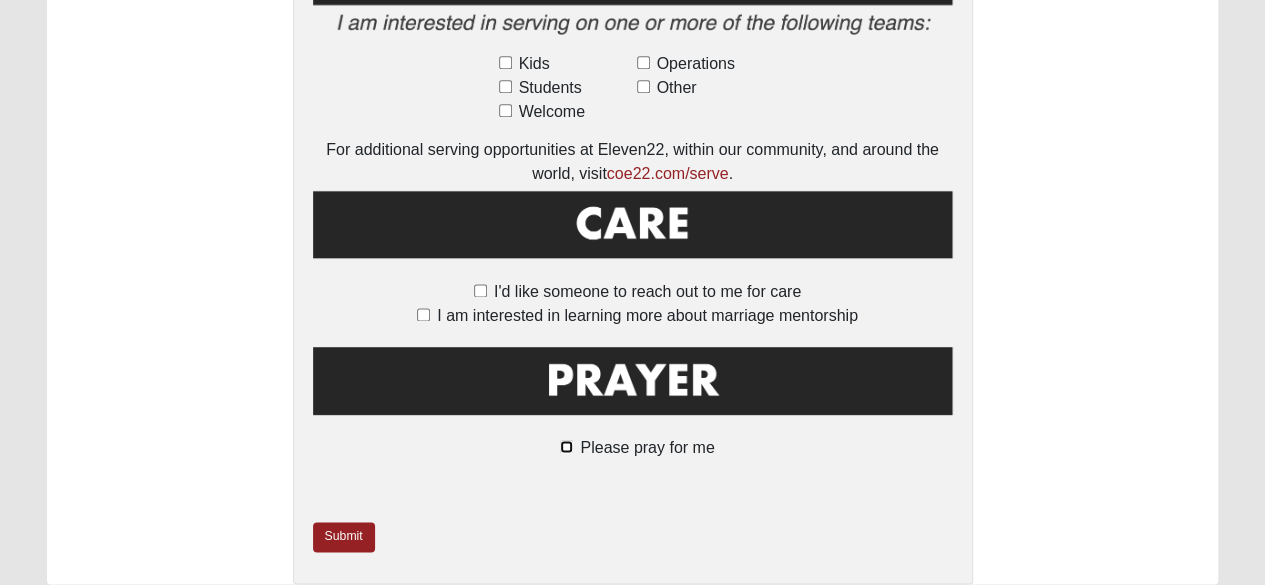 click on "Please pray for me" at bounding box center (566, 446) 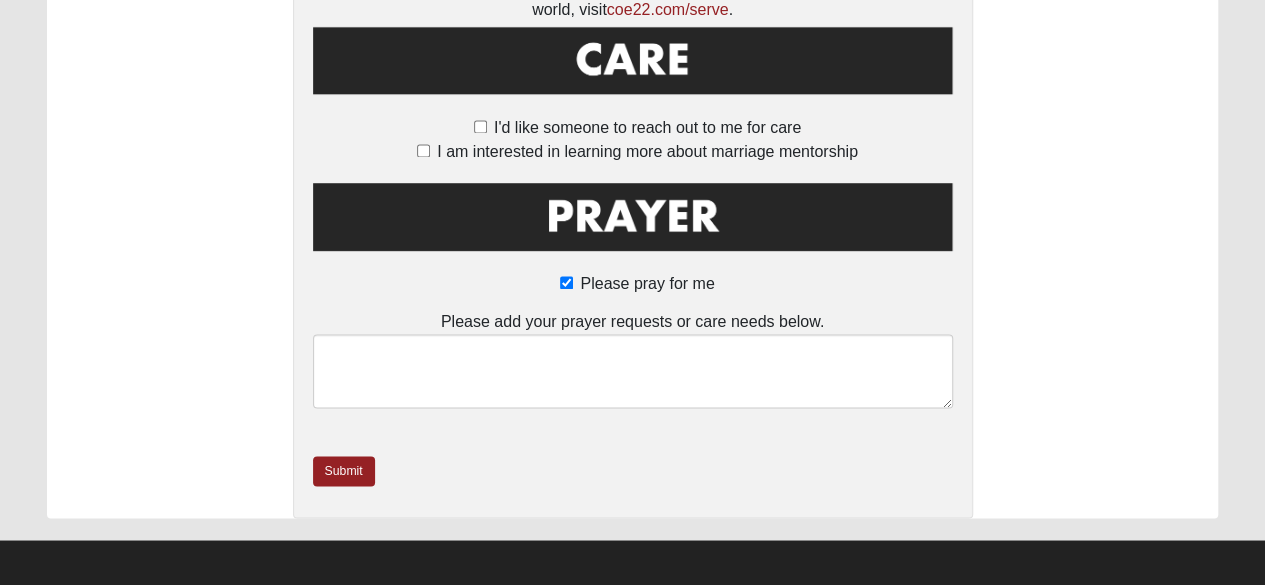 scroll, scrollTop: 1473, scrollLeft: 0, axis: vertical 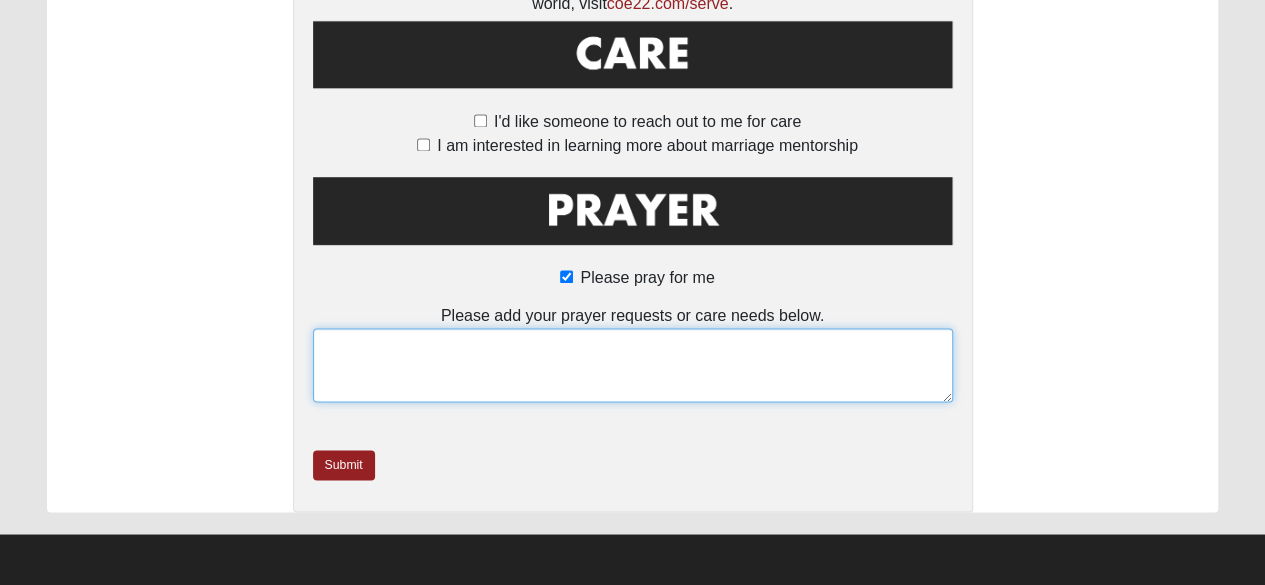click at bounding box center (633, 365) 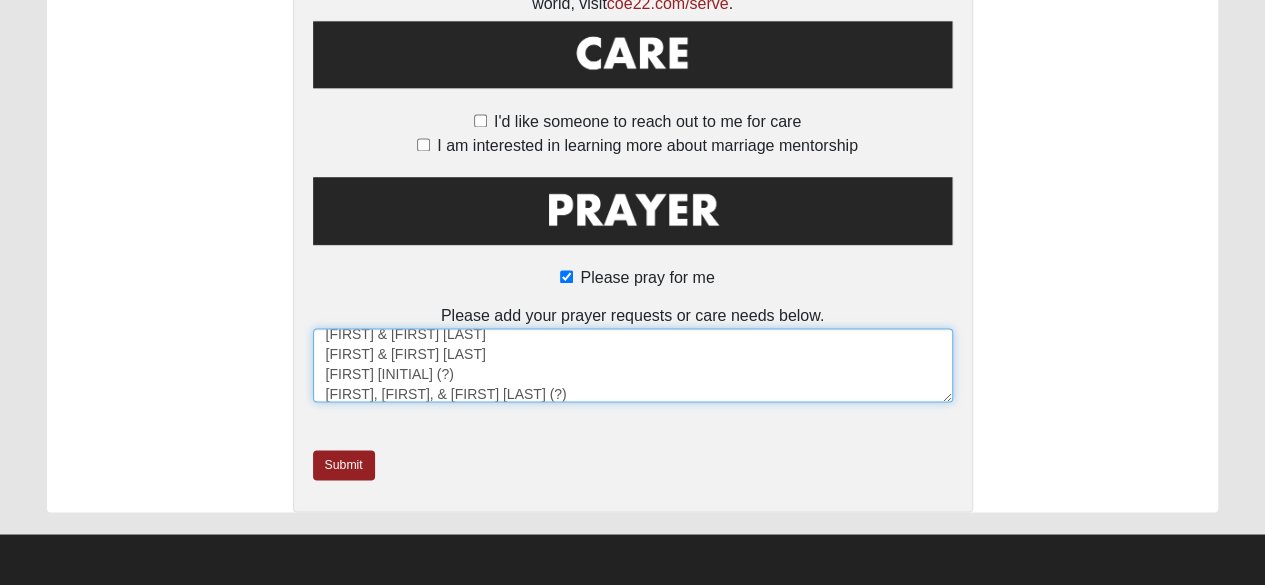 scroll, scrollTop: 71, scrollLeft: 0, axis: vertical 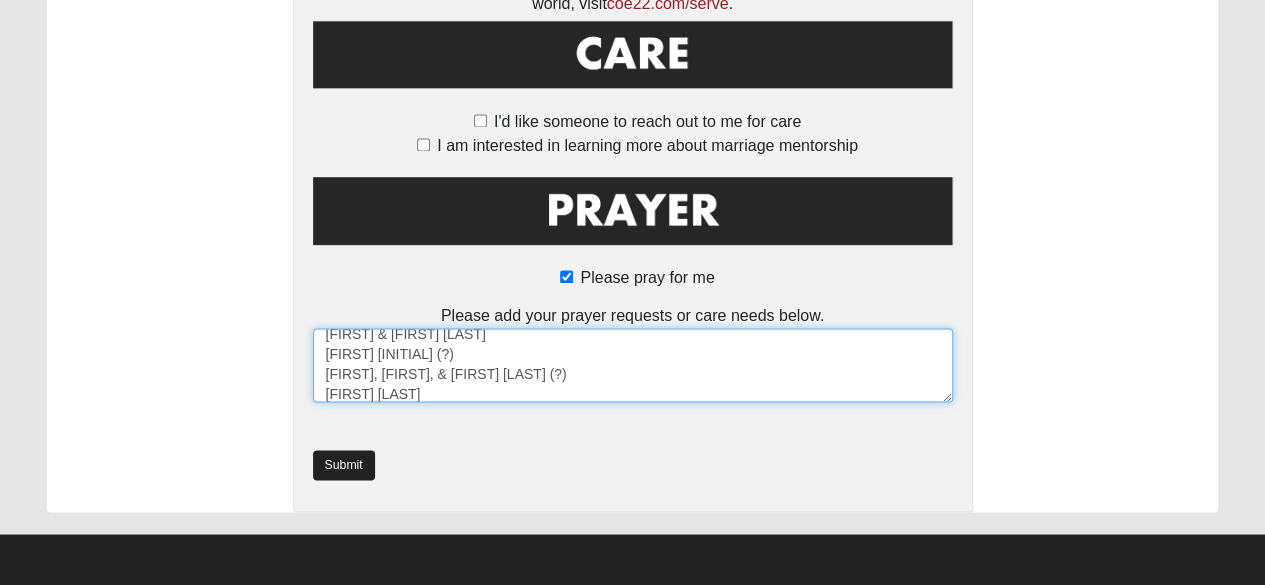 type on "[FIRST] and [FIRST] [LAST]
[FIRST] & [FIRST] [LAST]
[FIRST] & [FIRST] [LAST]
[FIRST] & [FIRST] [LAST]
[FIRST] [INITIAL] (?)
[FIRST], [FIRST], & [FIRST] [LAST] (?)
[FIRST] [LAST]" 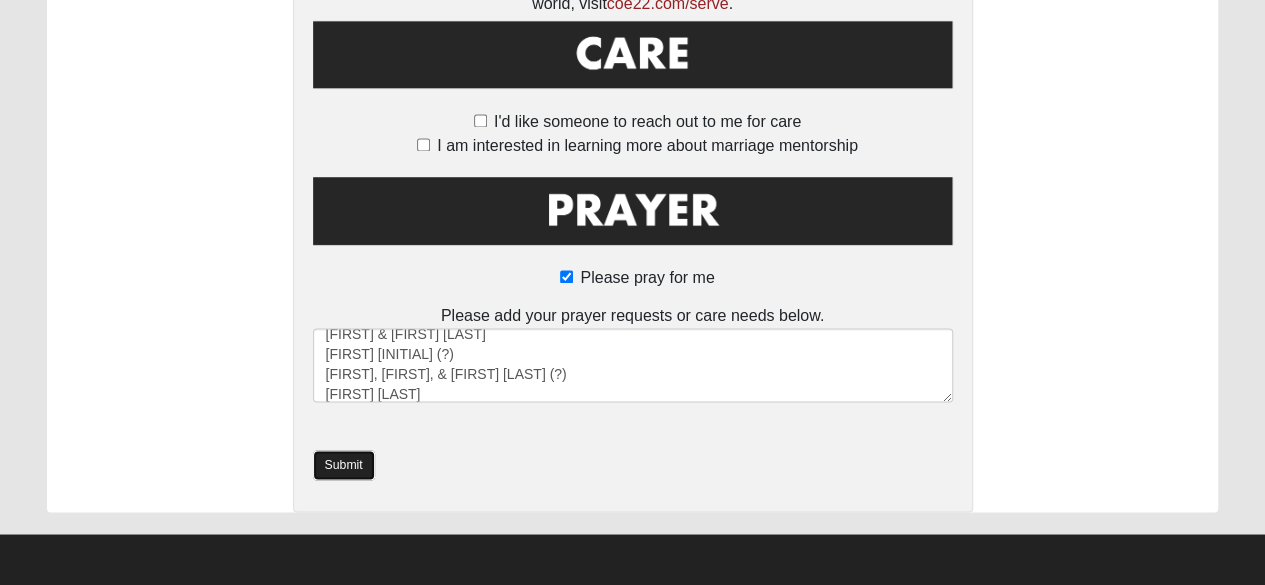 click on "Submit" at bounding box center (344, 464) 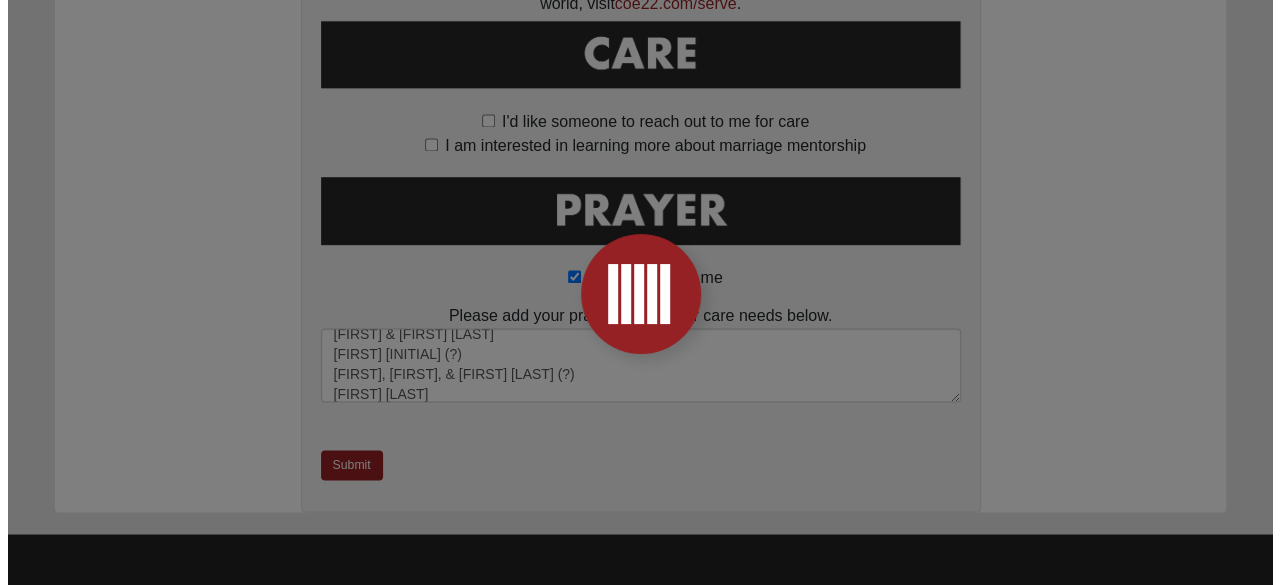 scroll, scrollTop: 0, scrollLeft: 0, axis: both 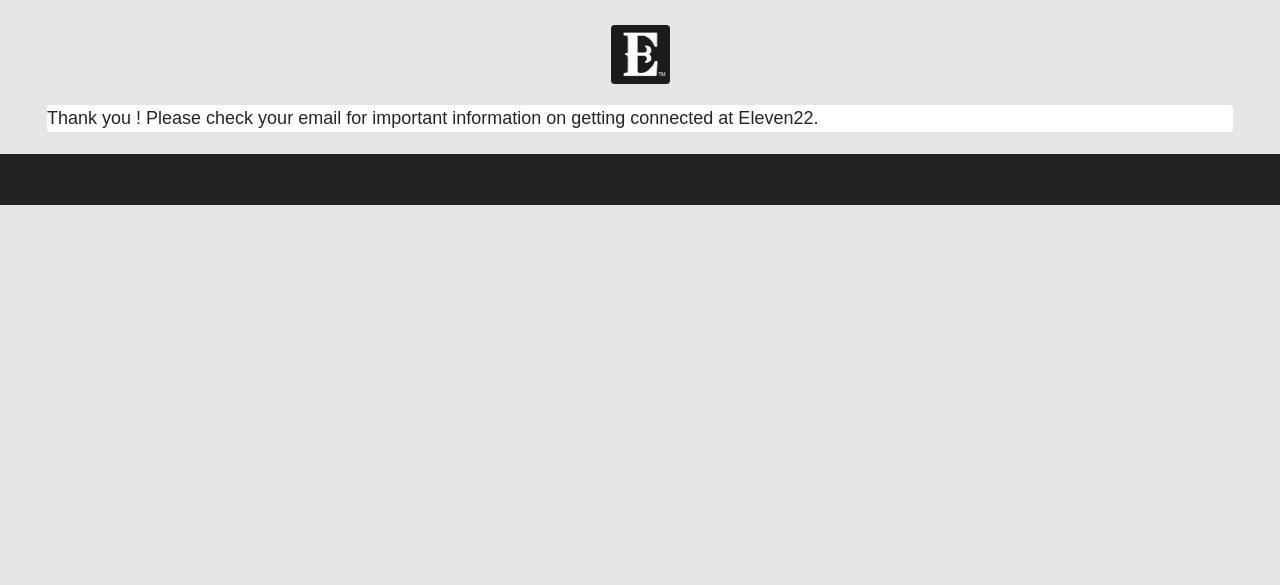 drag, startPoint x: 801, startPoint y: 304, endPoint x: 884, endPoint y: 201, distance: 132.28 